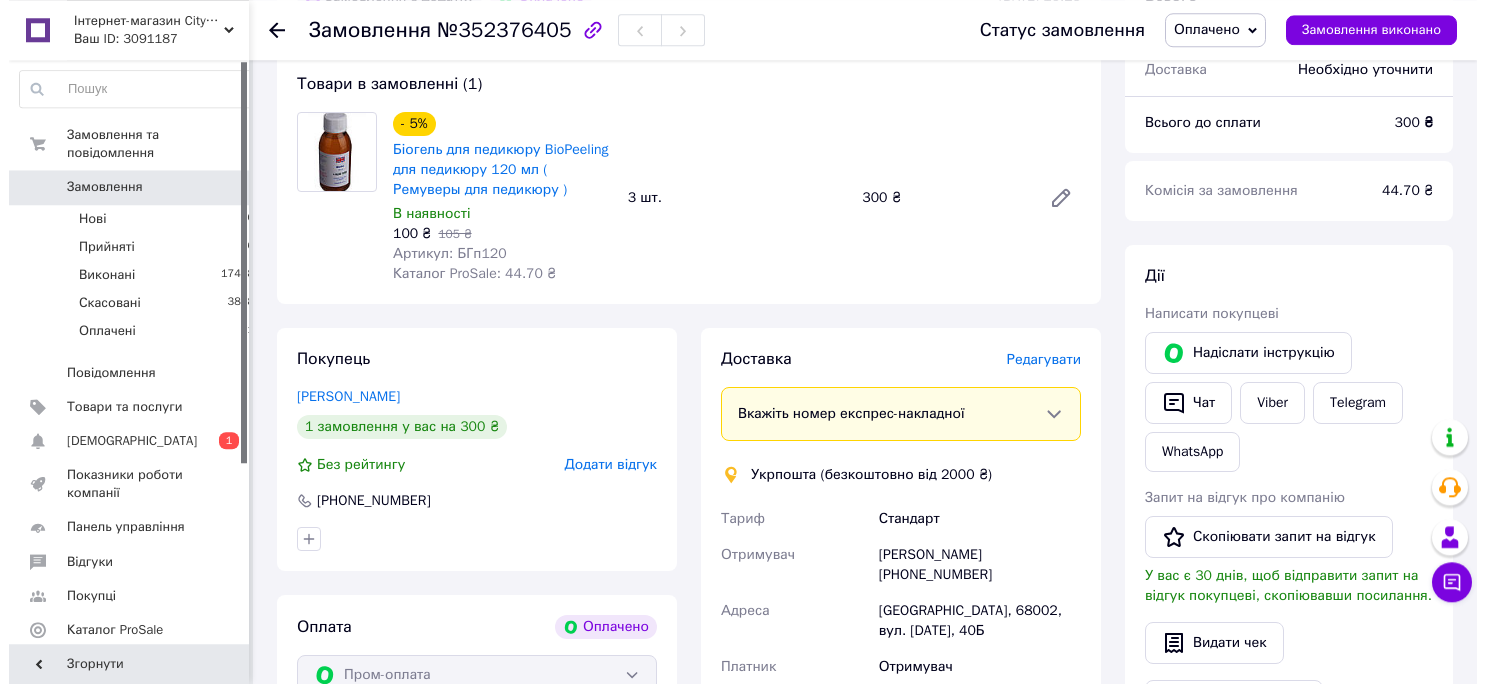 scroll, scrollTop: 211, scrollLeft: 0, axis: vertical 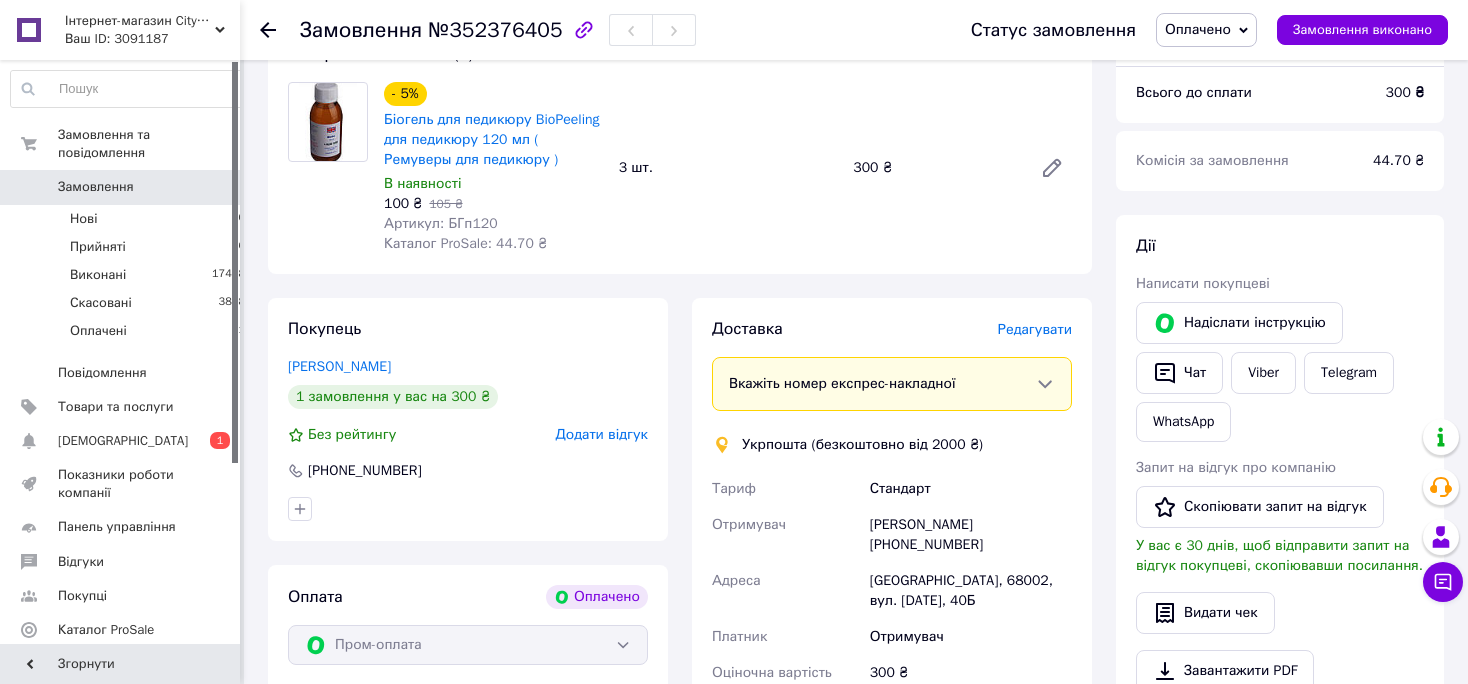 click on "Редагувати" at bounding box center [1035, 329] 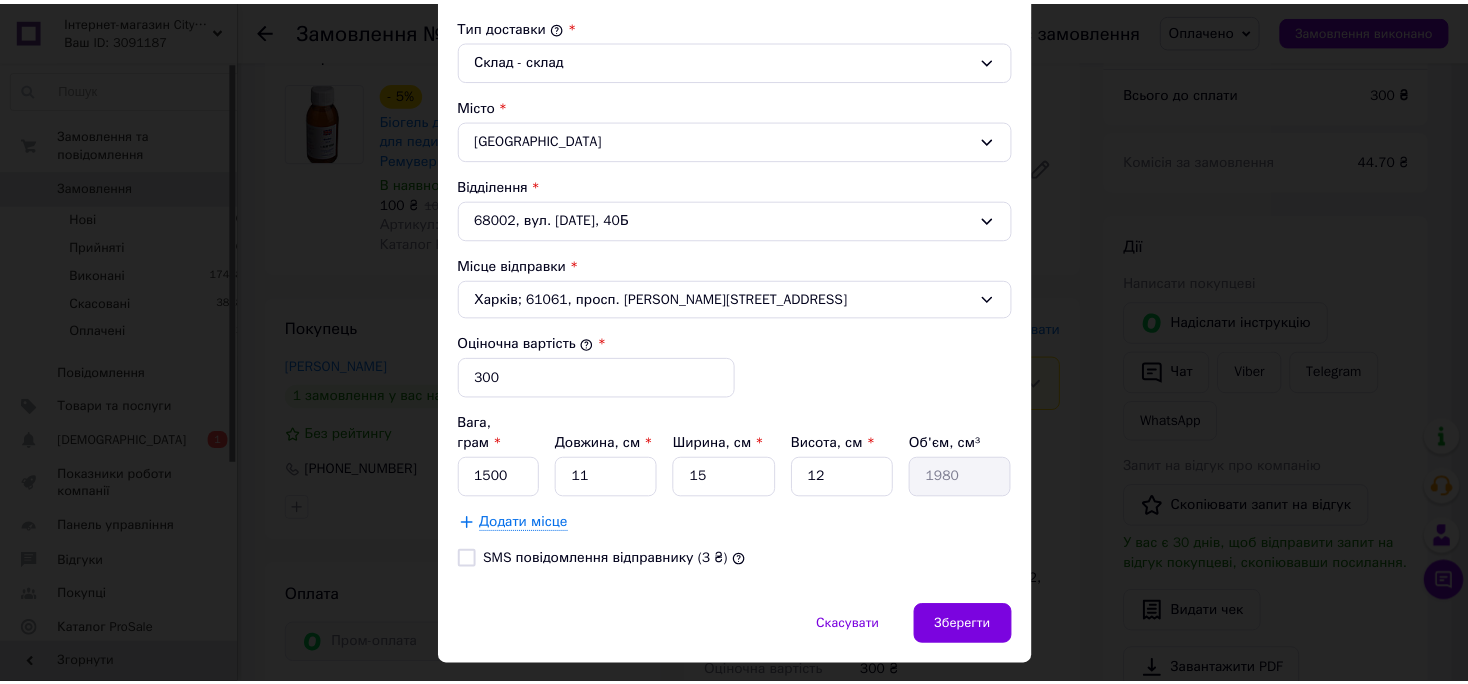 scroll, scrollTop: 562, scrollLeft: 0, axis: vertical 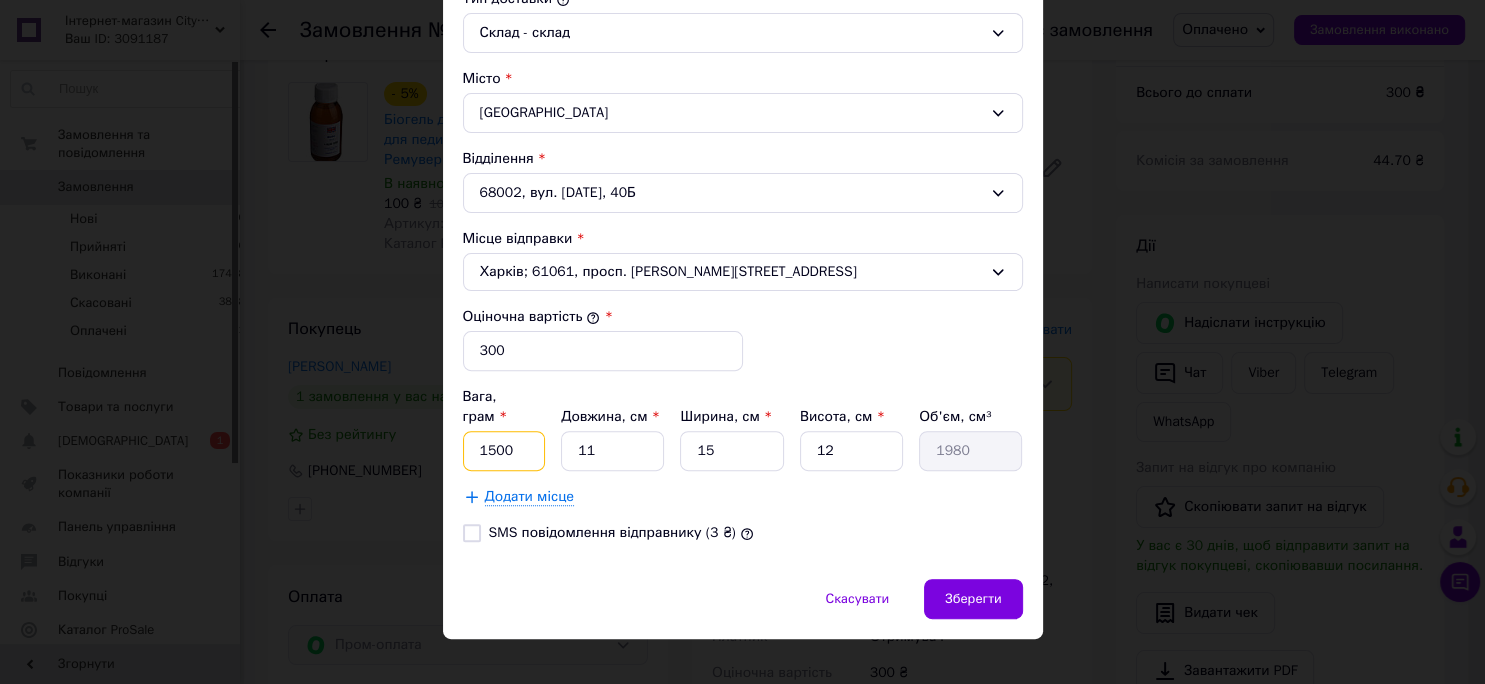 drag, startPoint x: 509, startPoint y: 436, endPoint x: 410, endPoint y: 432, distance: 99.08077 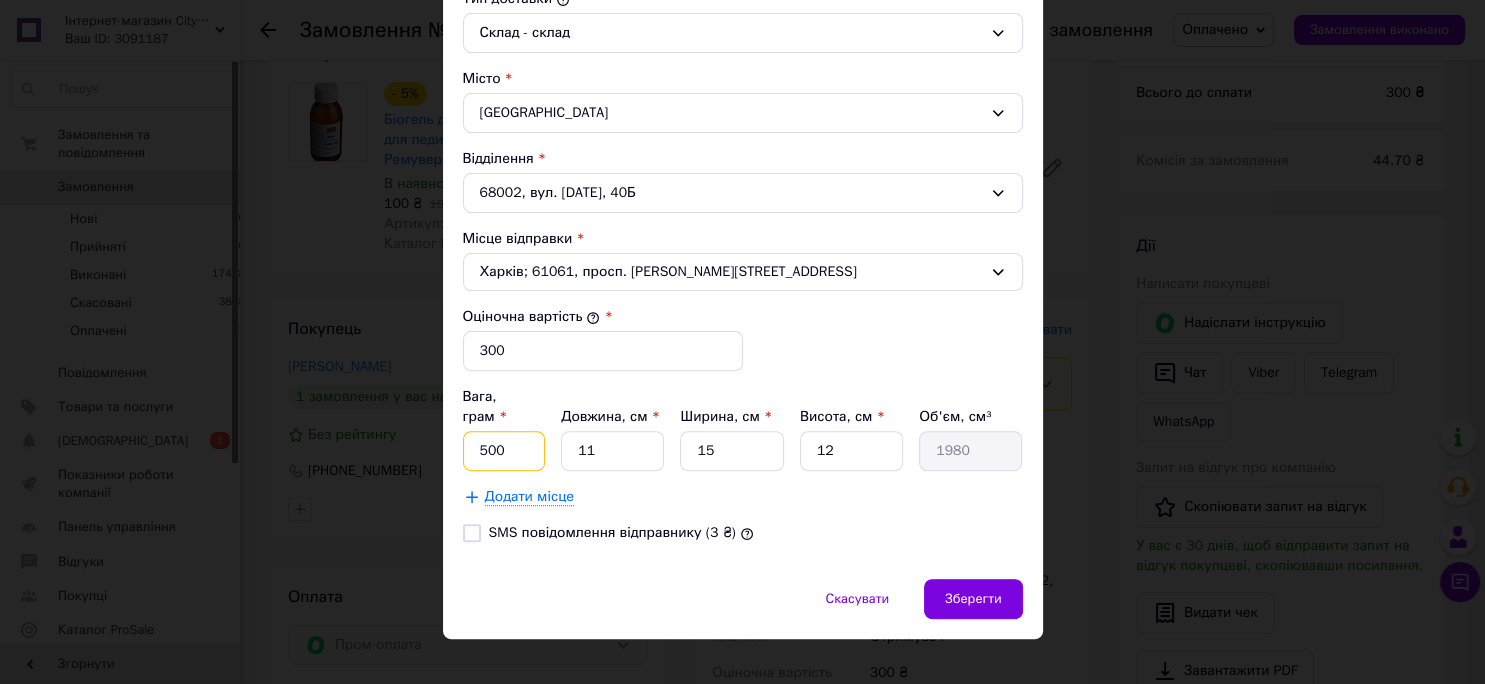 type on "500" 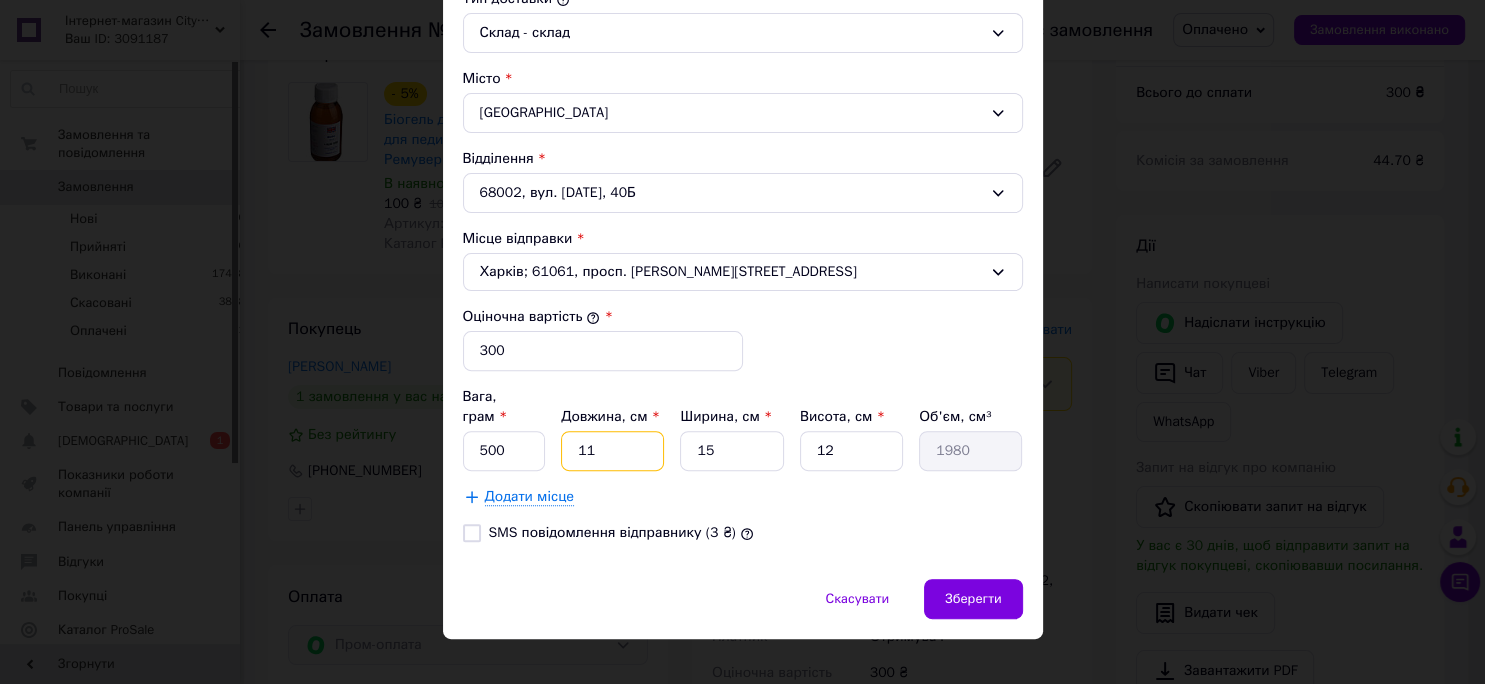drag, startPoint x: 613, startPoint y: 426, endPoint x: 514, endPoint y: 410, distance: 100.28459 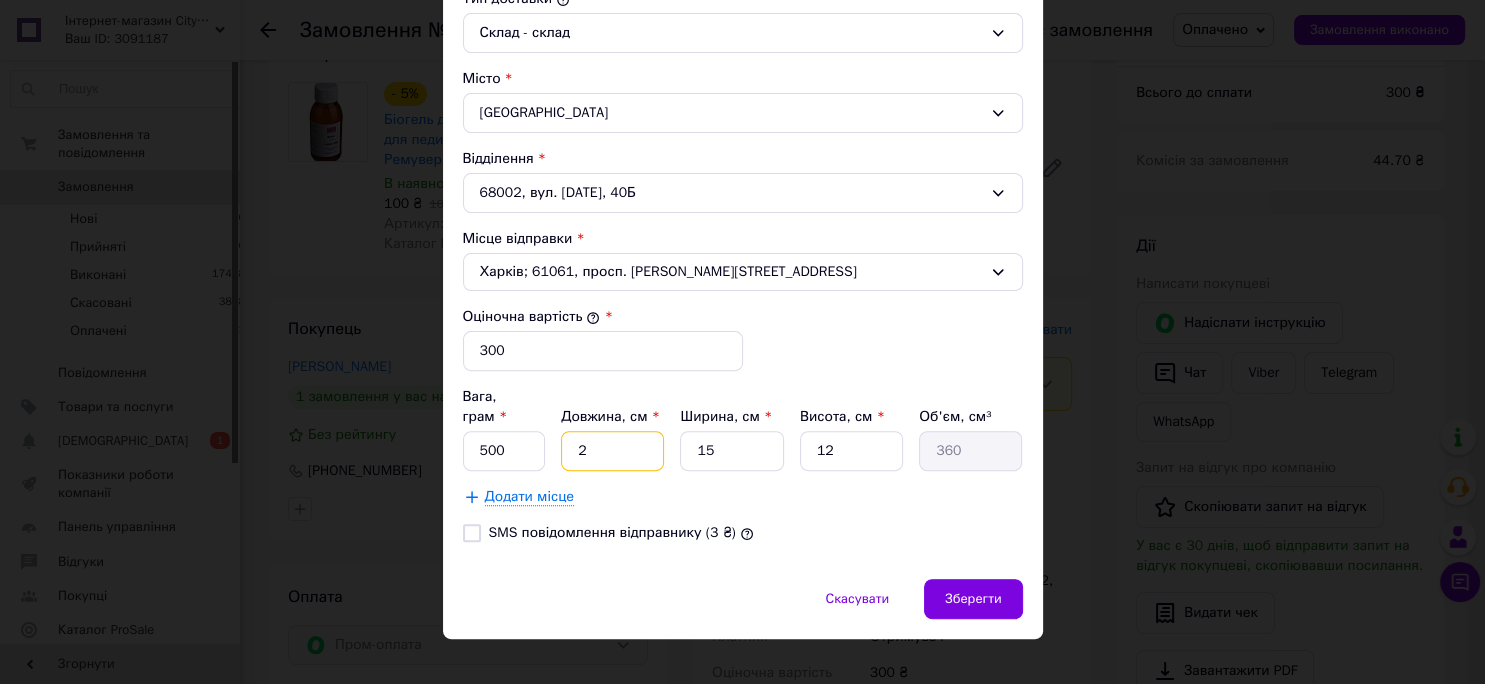 type on "20" 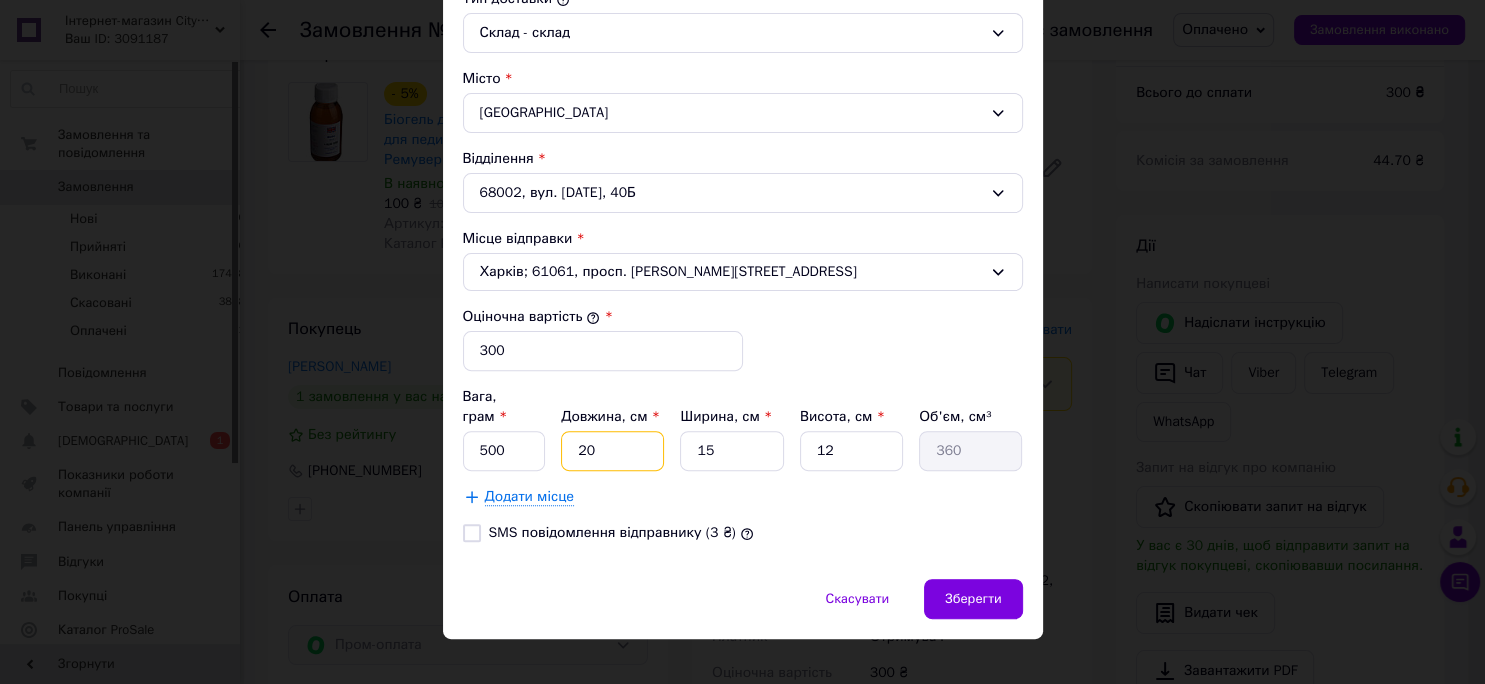 type on "3600" 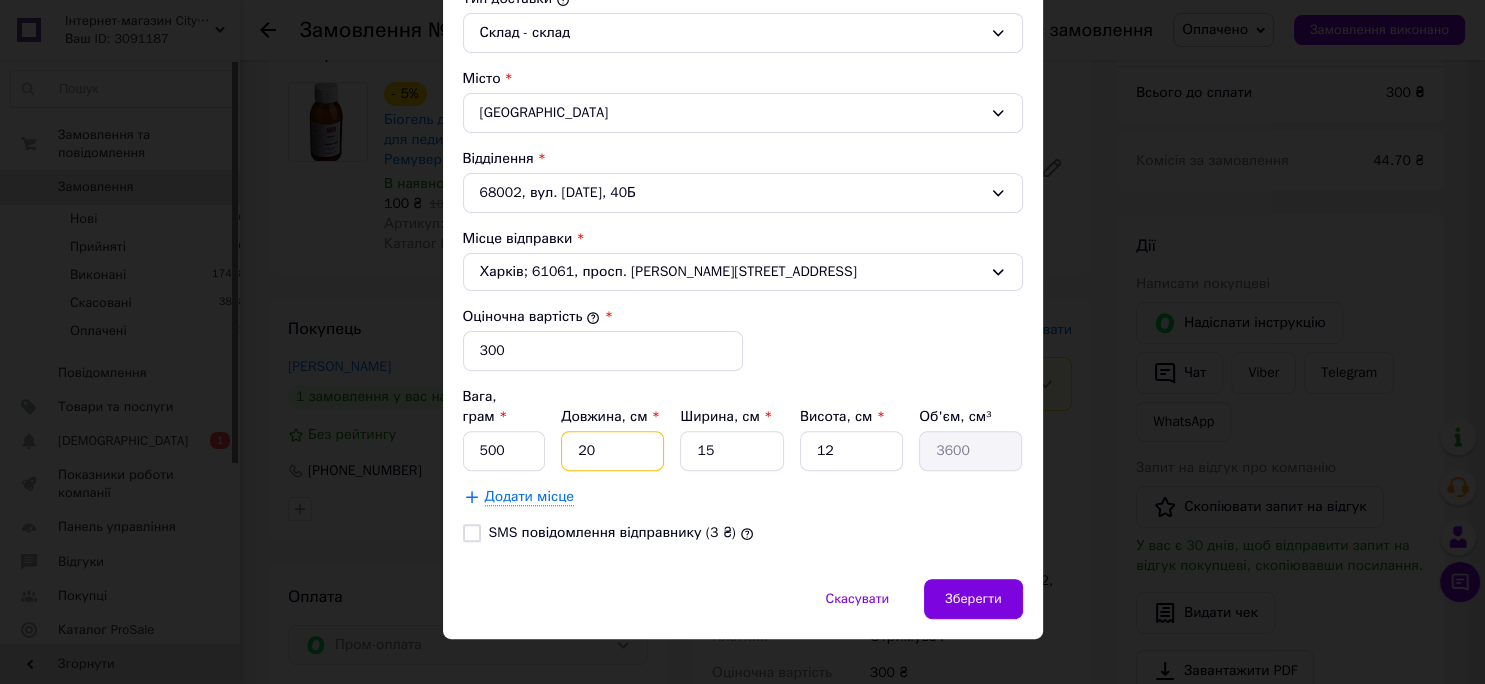 type on "20" 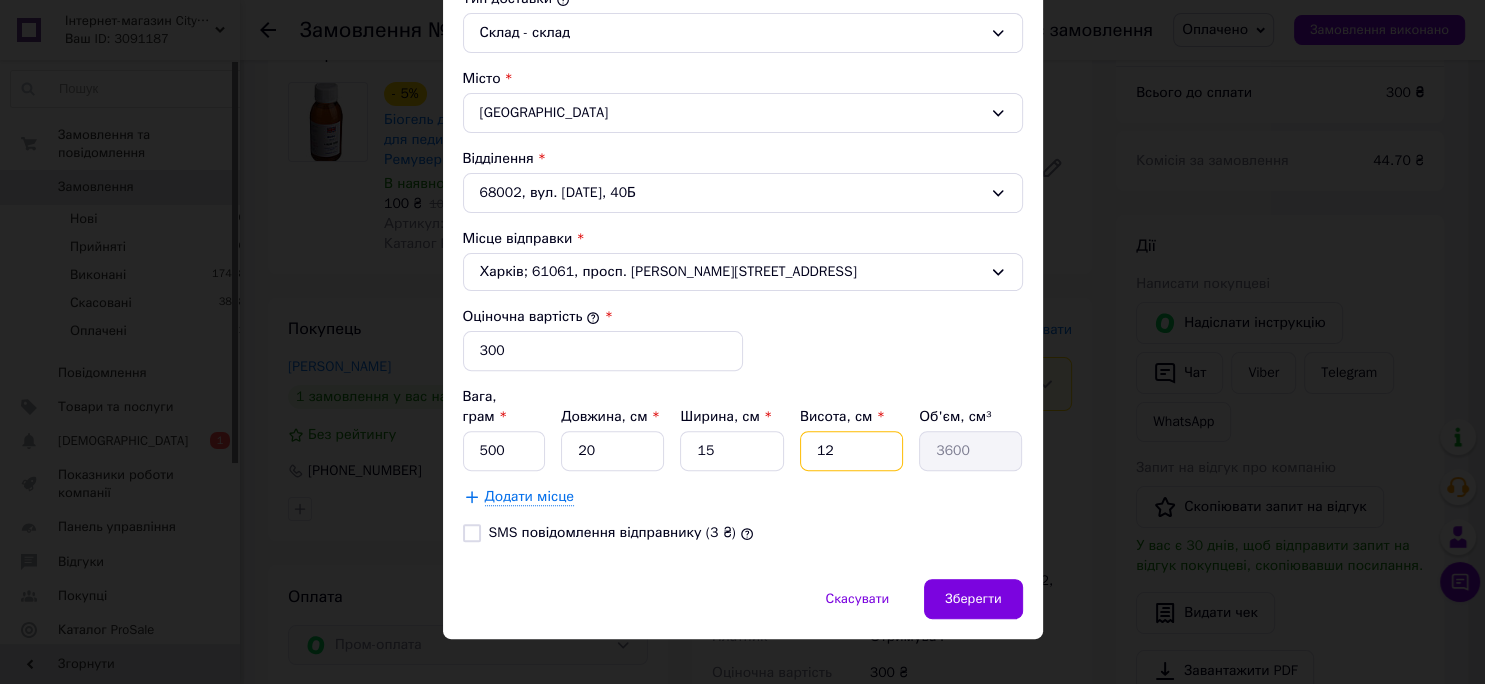 drag, startPoint x: 828, startPoint y: 430, endPoint x: 771, endPoint y: 429, distance: 57.00877 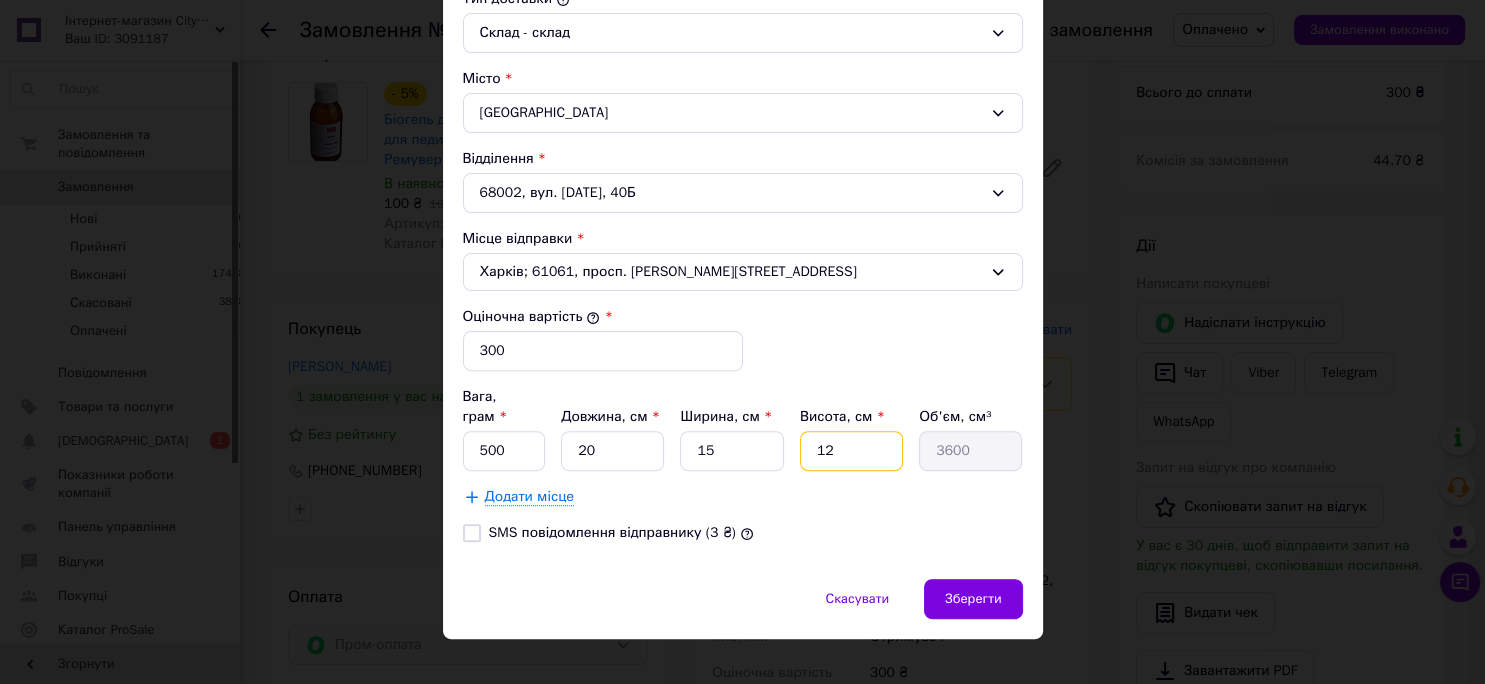type on "9" 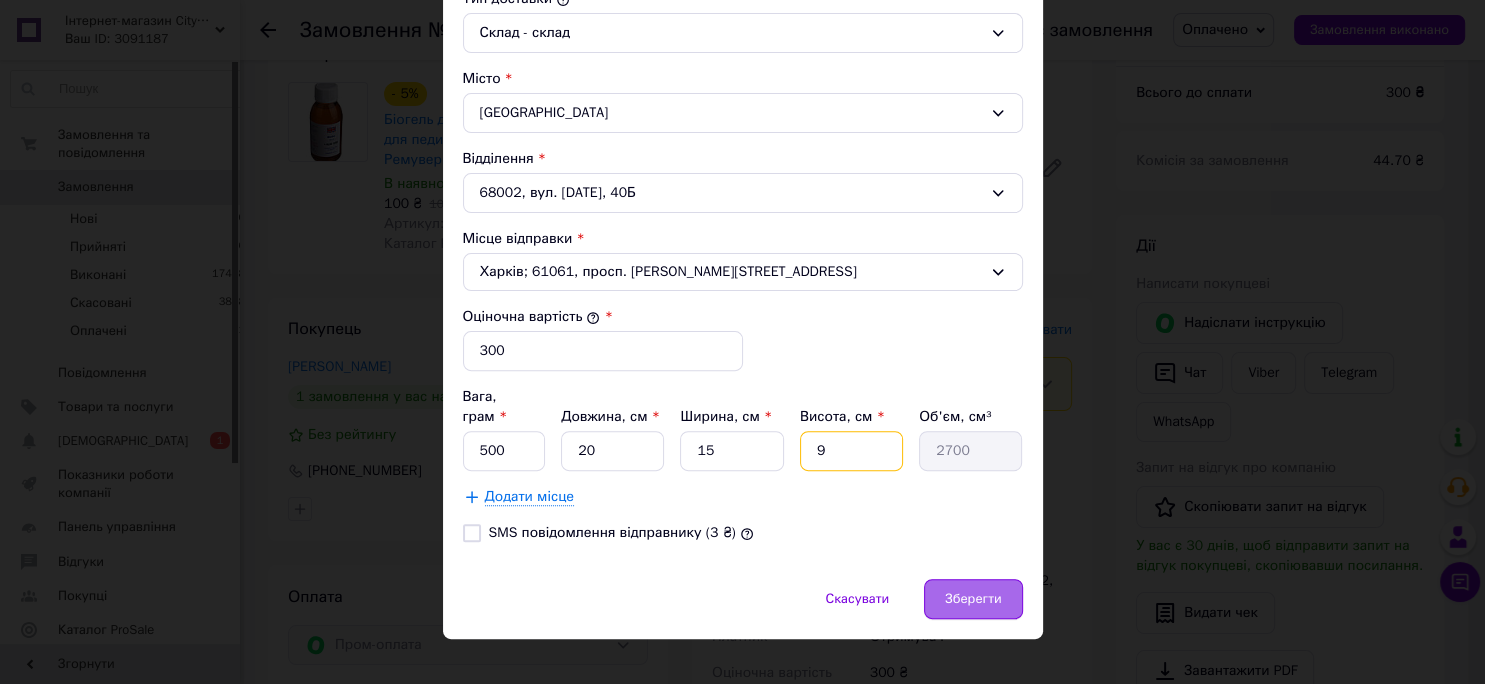 type on "9" 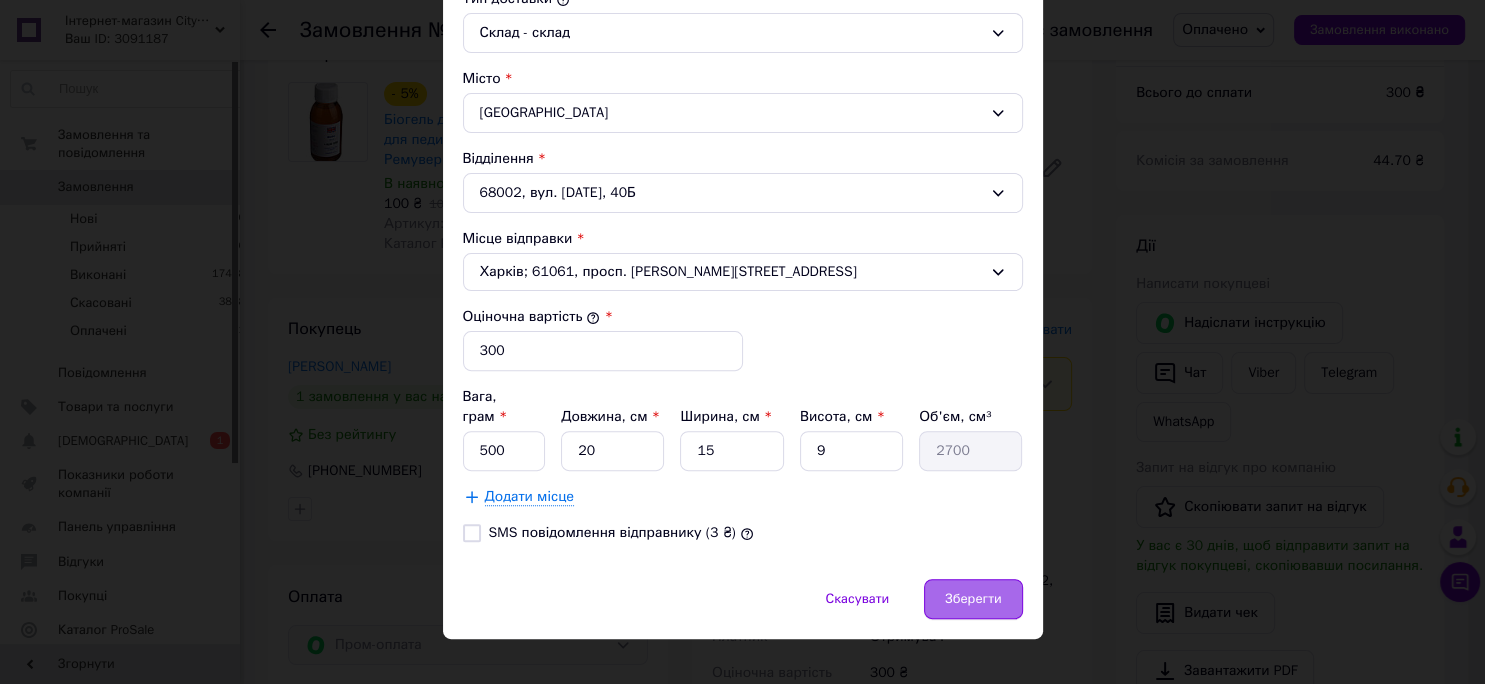 click on "Зберегти" at bounding box center (973, 599) 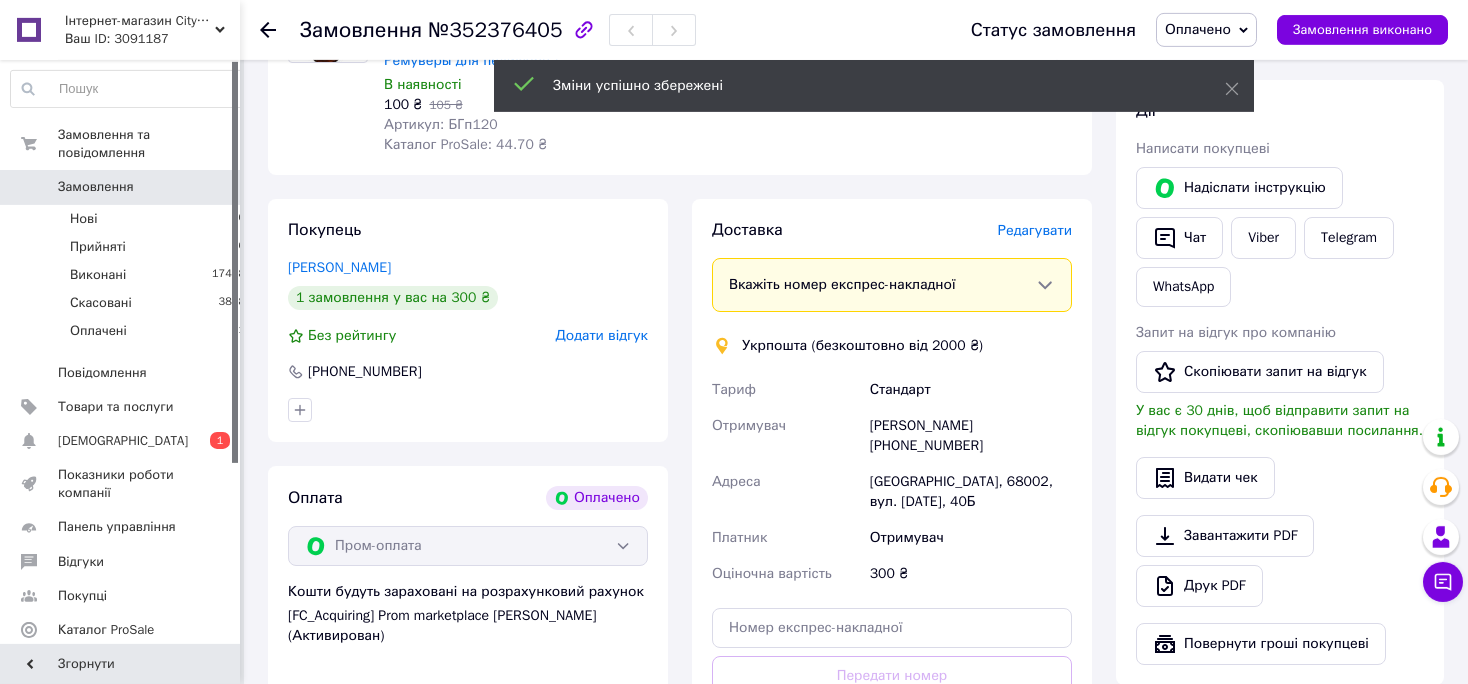 scroll, scrollTop: 528, scrollLeft: 0, axis: vertical 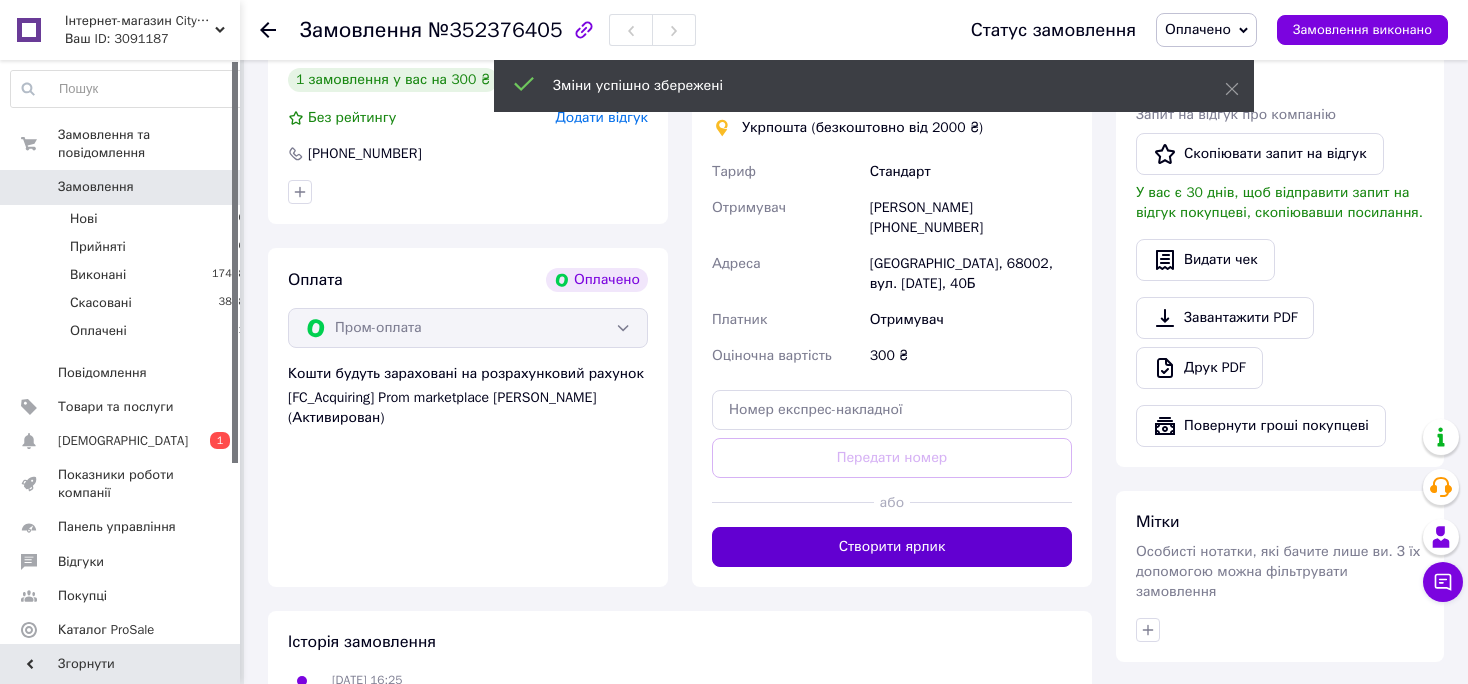 click on "Створити ярлик" at bounding box center [892, 547] 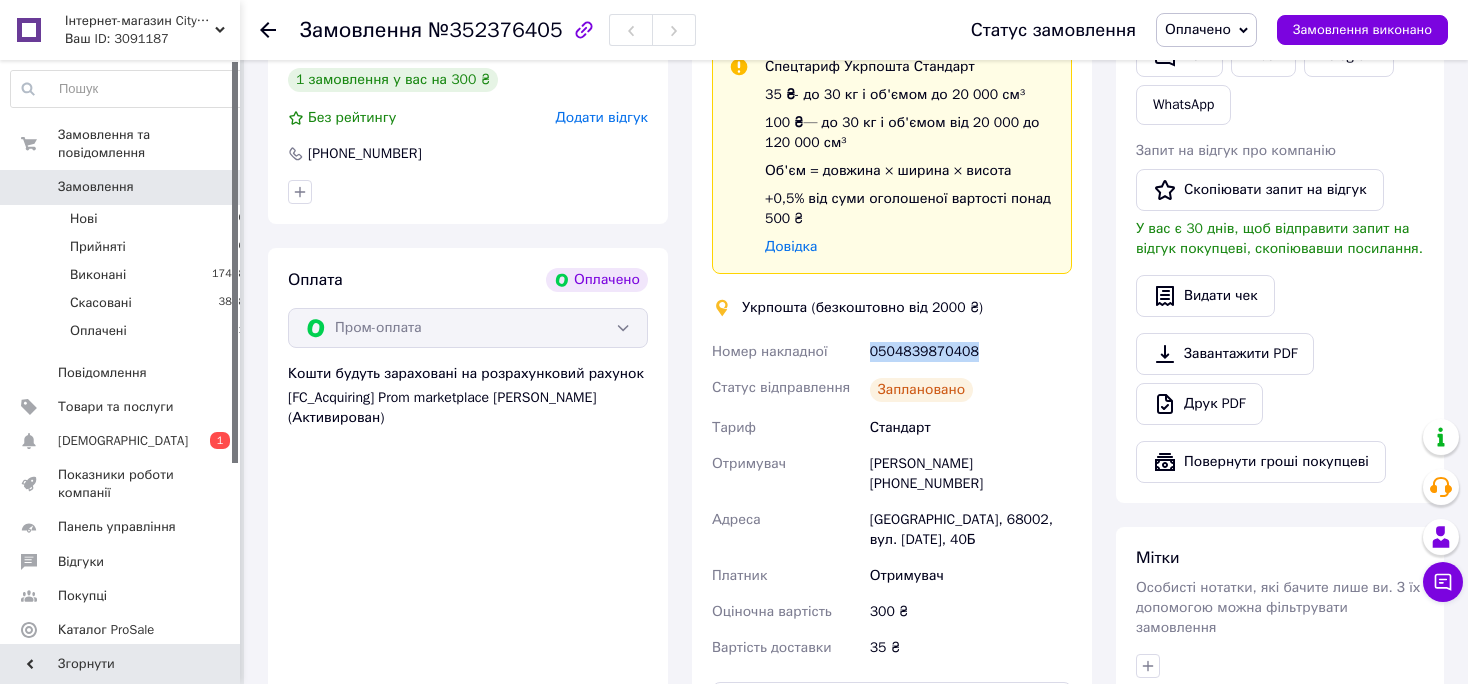 drag, startPoint x: 970, startPoint y: 344, endPoint x: 838, endPoint y: 364, distance: 133.50656 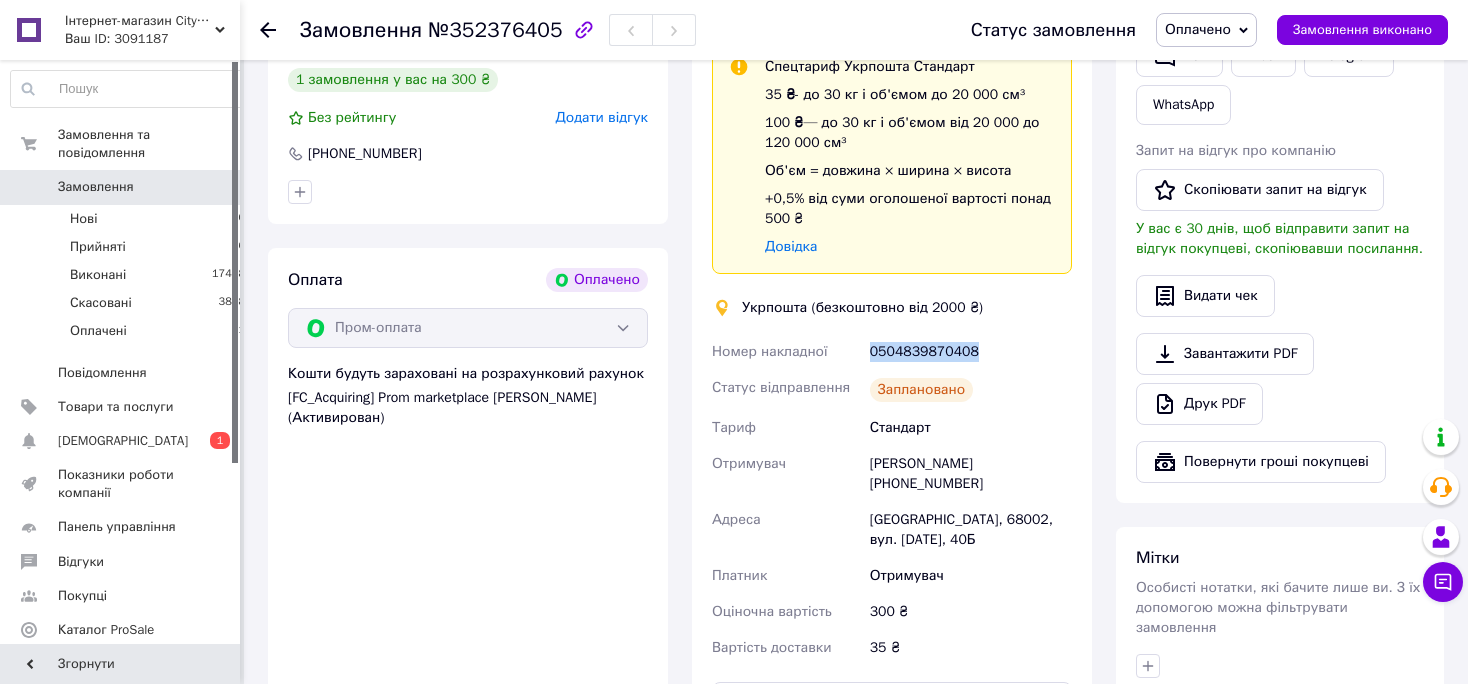 copy on "Номер накладної 0504839870408" 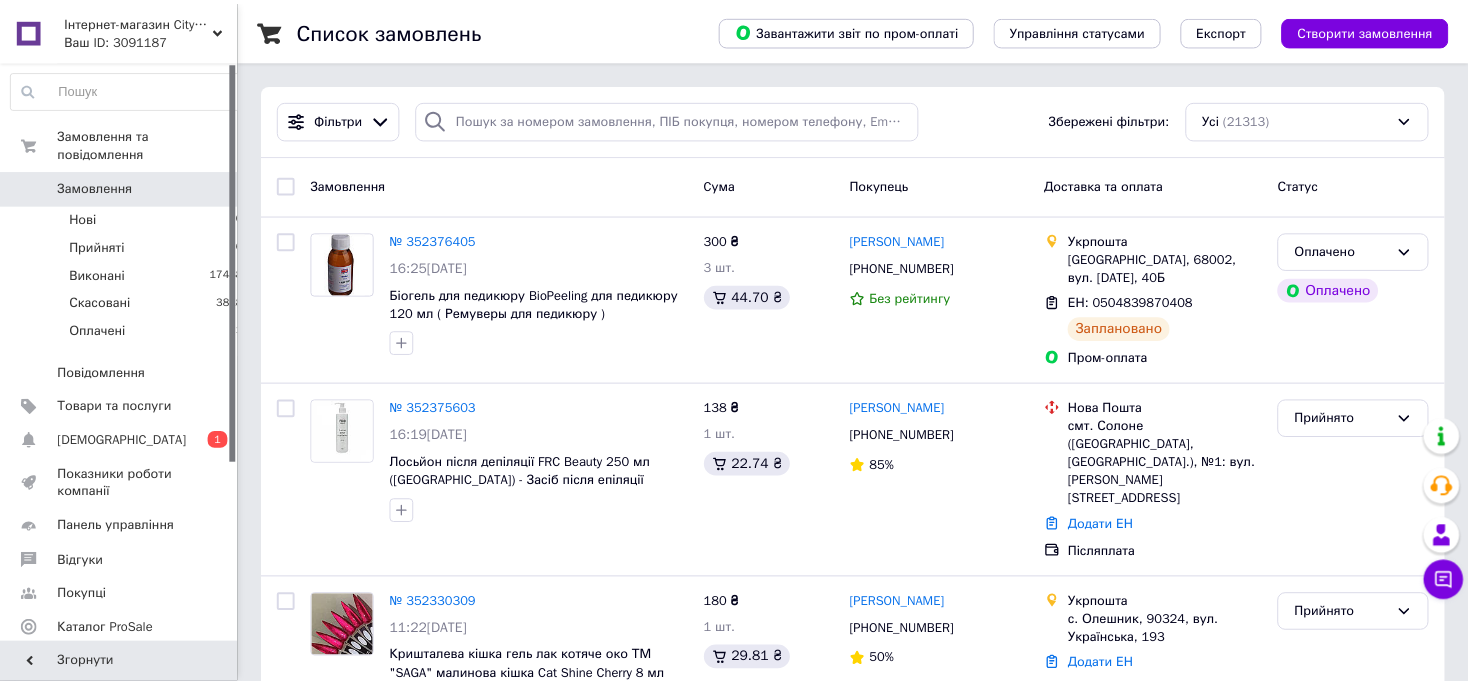 scroll, scrollTop: 0, scrollLeft: 0, axis: both 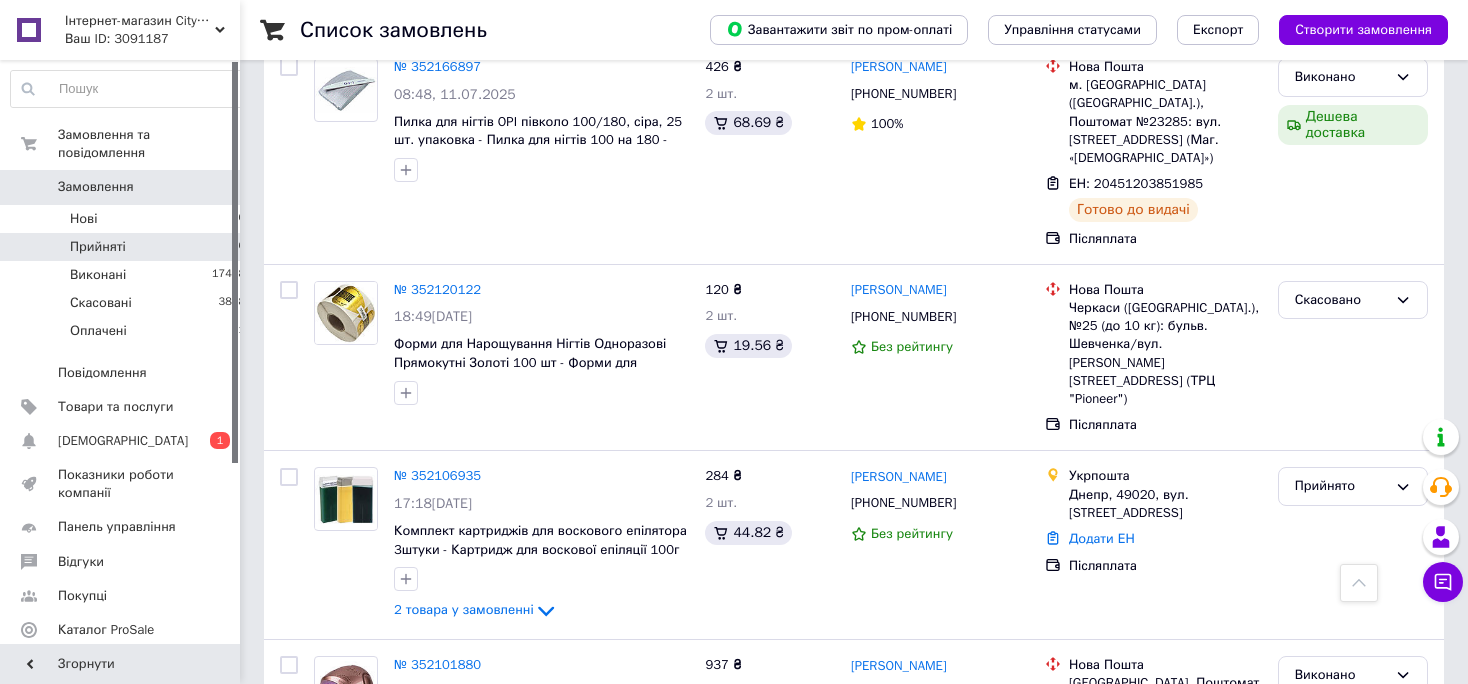 click on "Прийняті 6" at bounding box center (128, 247) 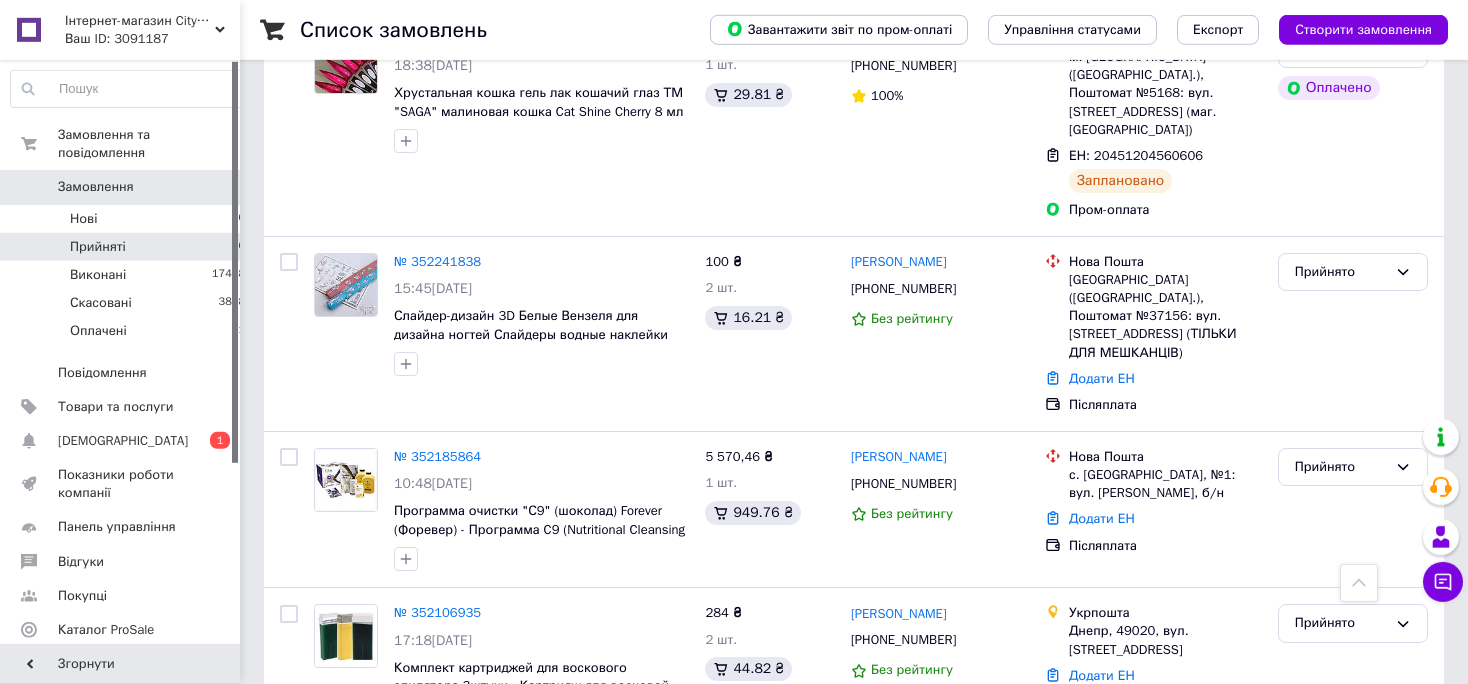 scroll, scrollTop: 718, scrollLeft: 0, axis: vertical 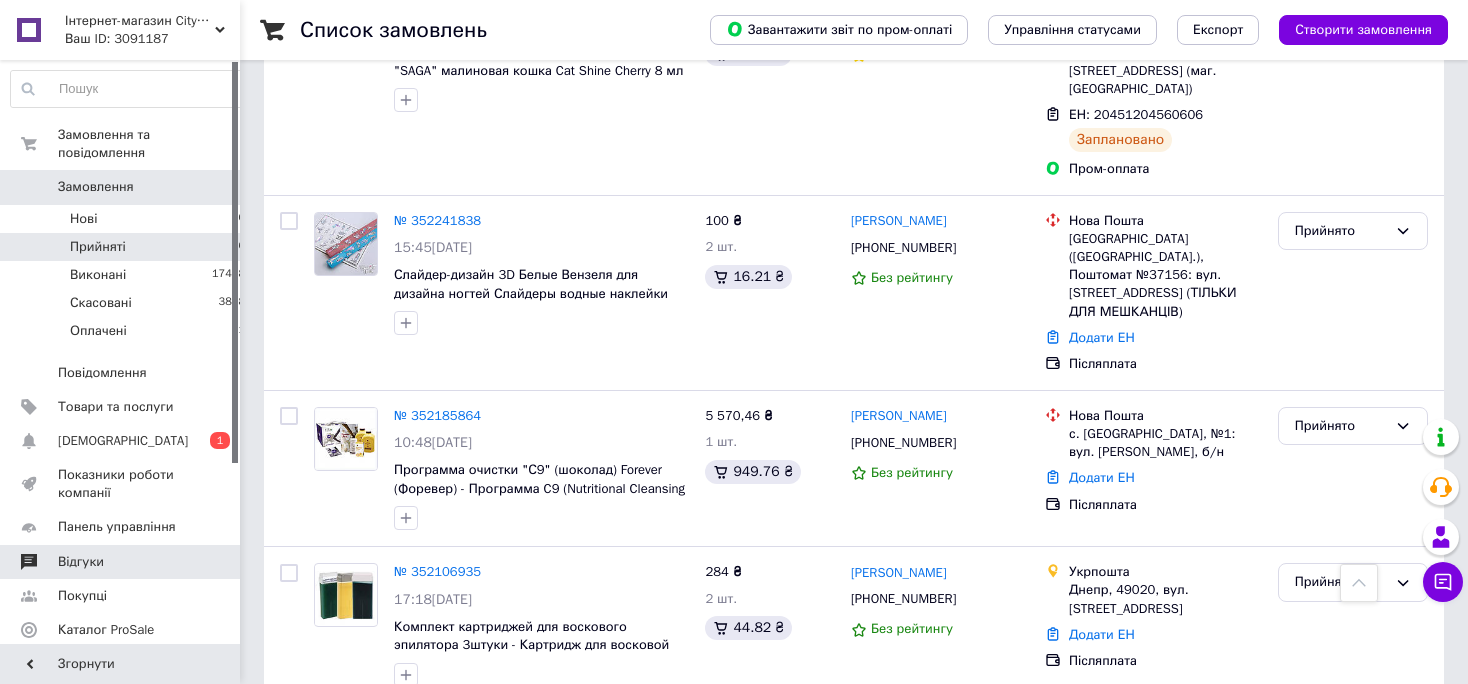 click on "Відгуки" at bounding box center [121, 562] 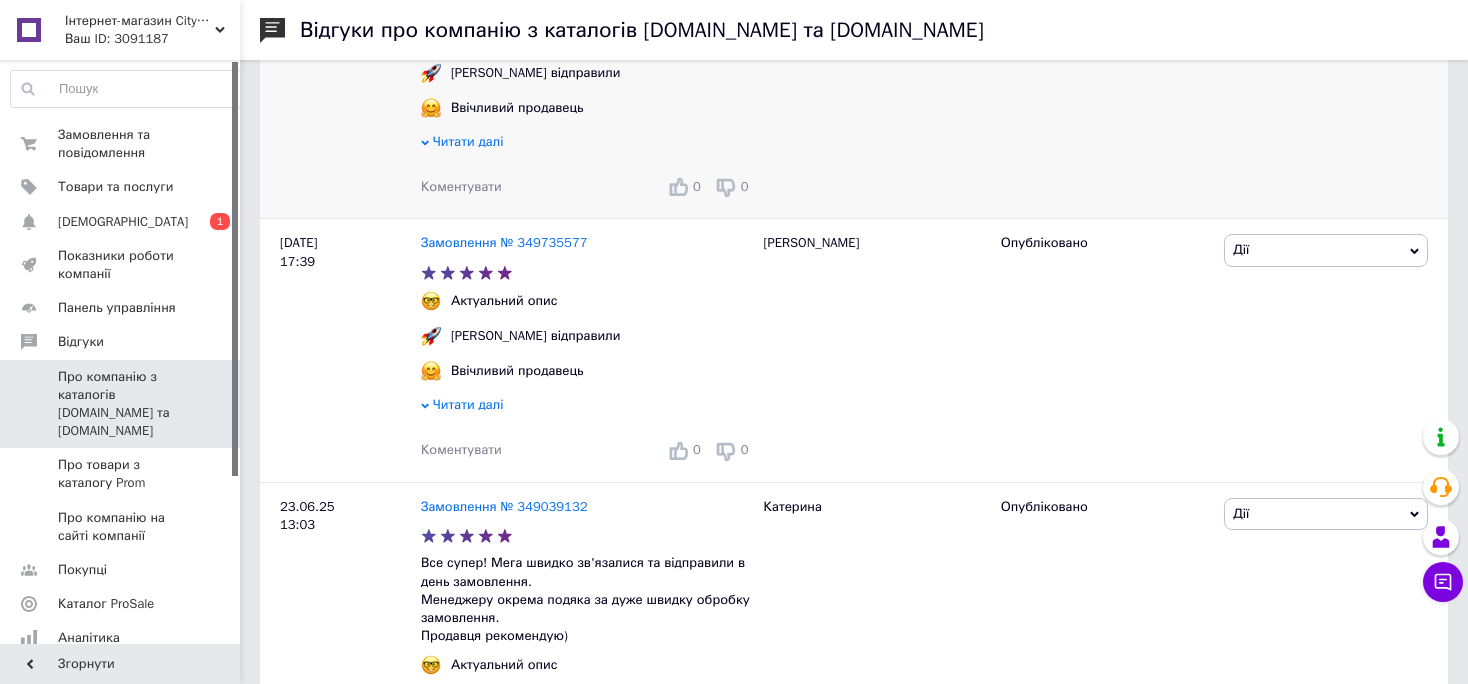 scroll, scrollTop: 528, scrollLeft: 0, axis: vertical 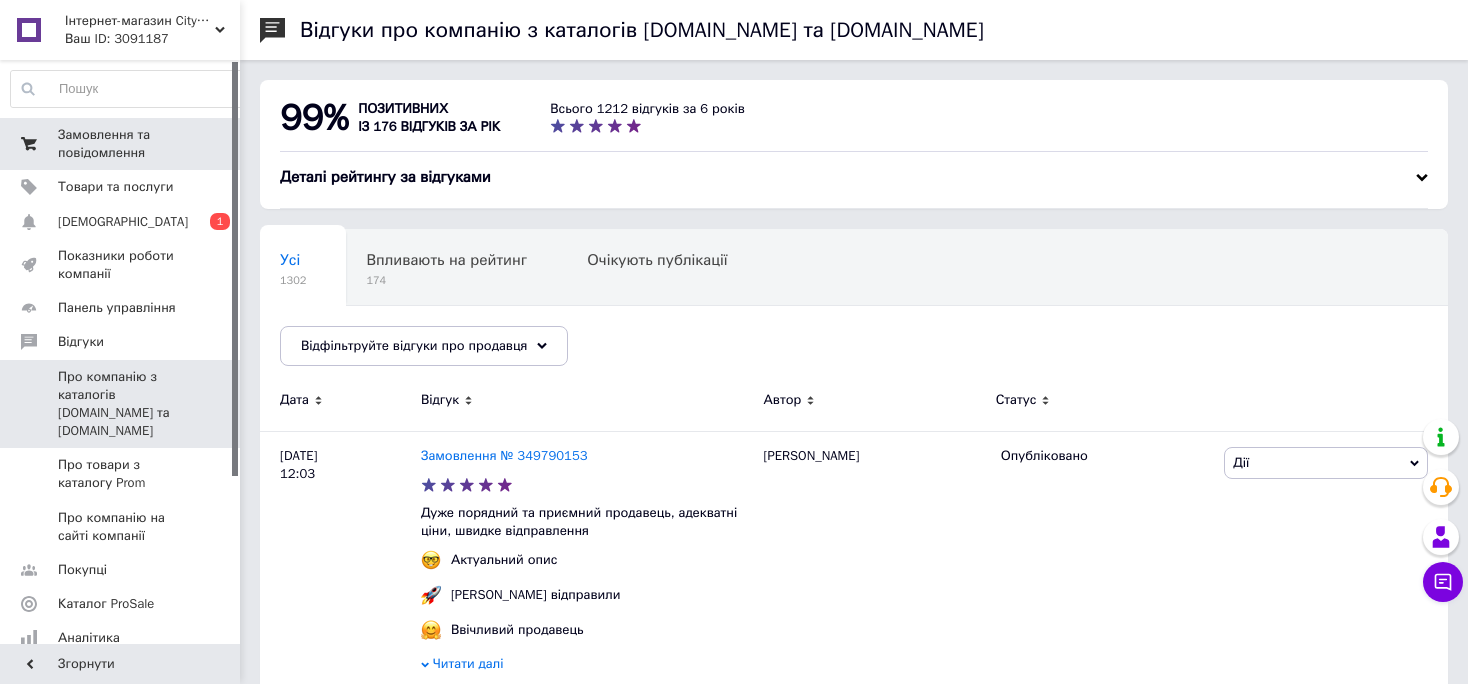 click on "Замовлення та повідомлення" at bounding box center [121, 144] 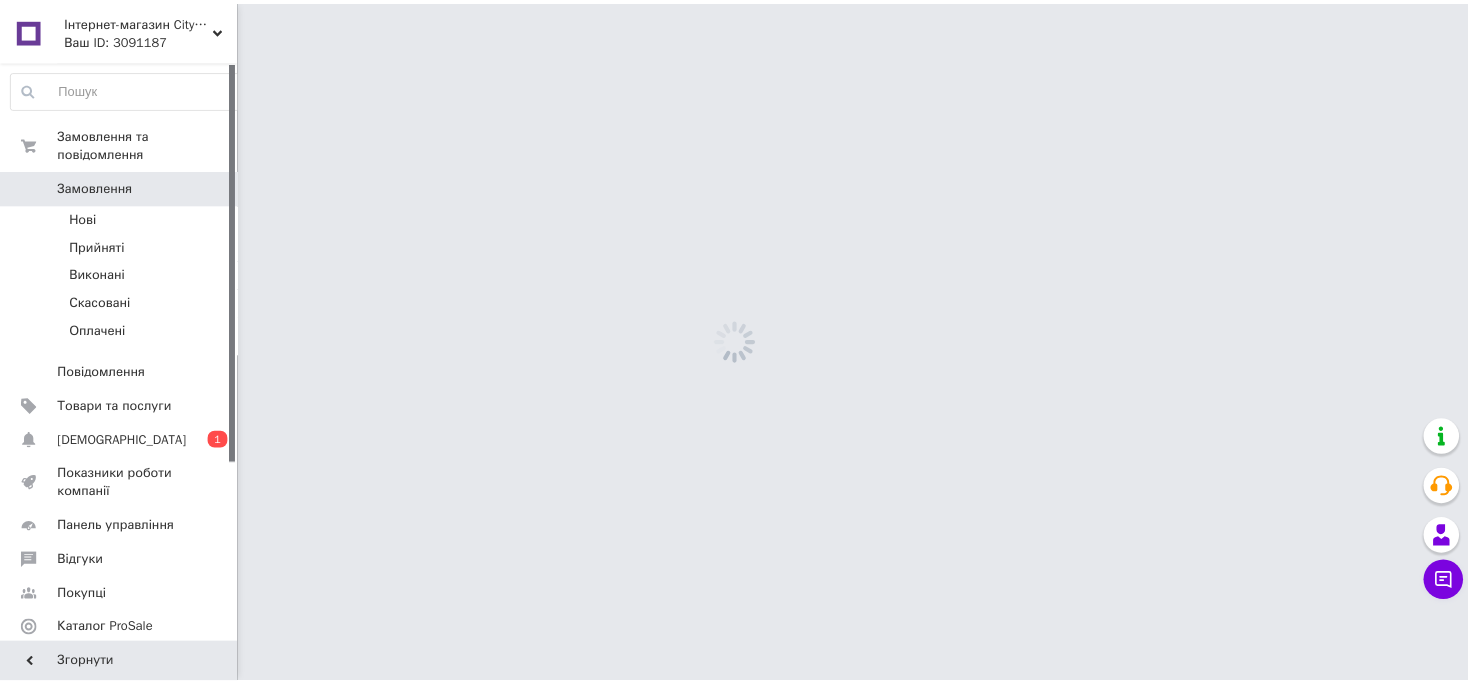 scroll, scrollTop: 0, scrollLeft: 0, axis: both 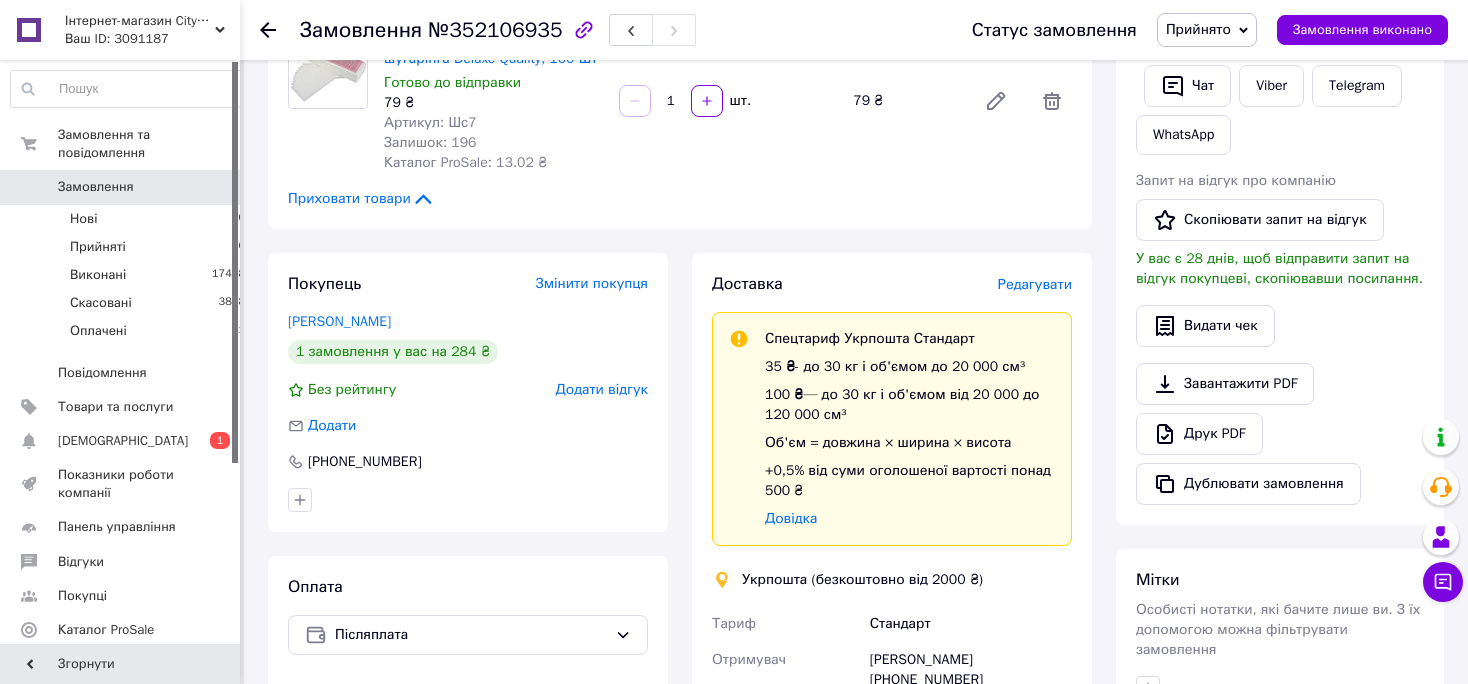 click on "Редагувати" at bounding box center (1035, 284) 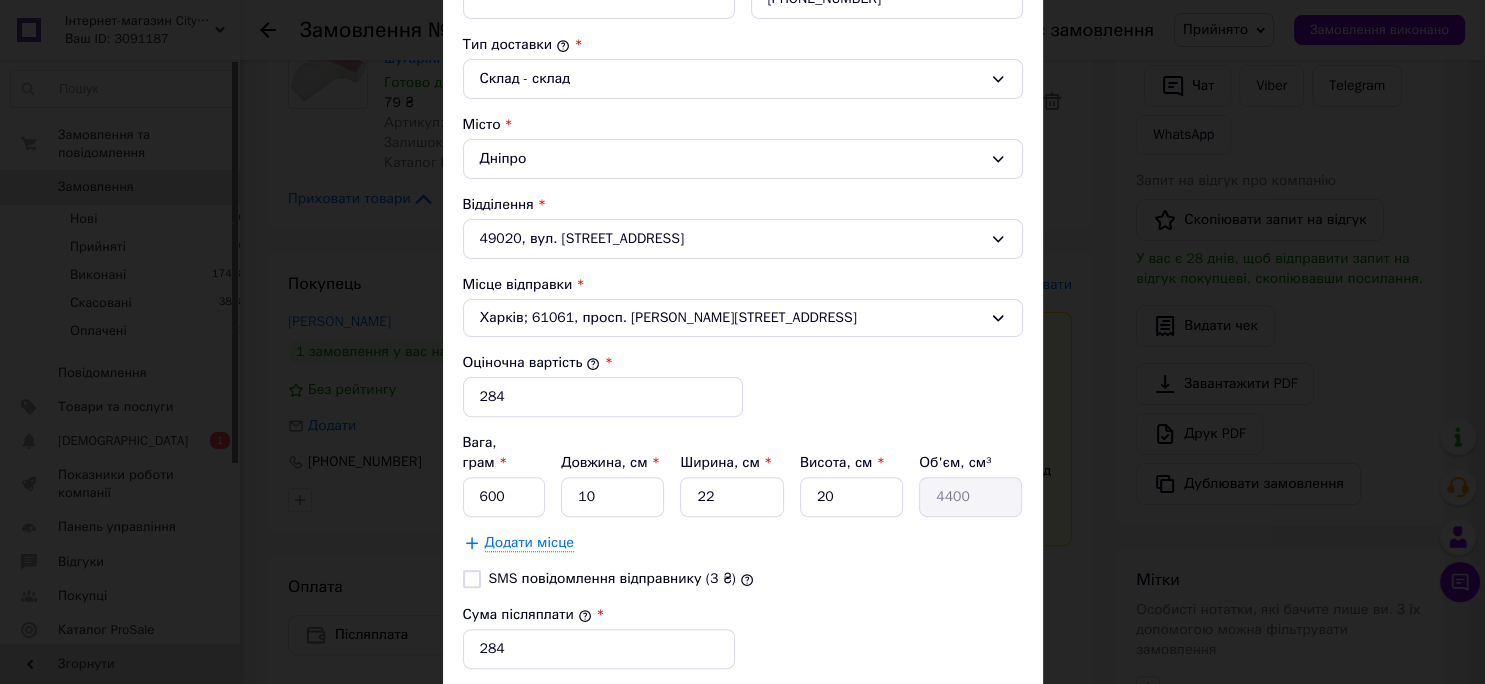 scroll, scrollTop: 552, scrollLeft: 0, axis: vertical 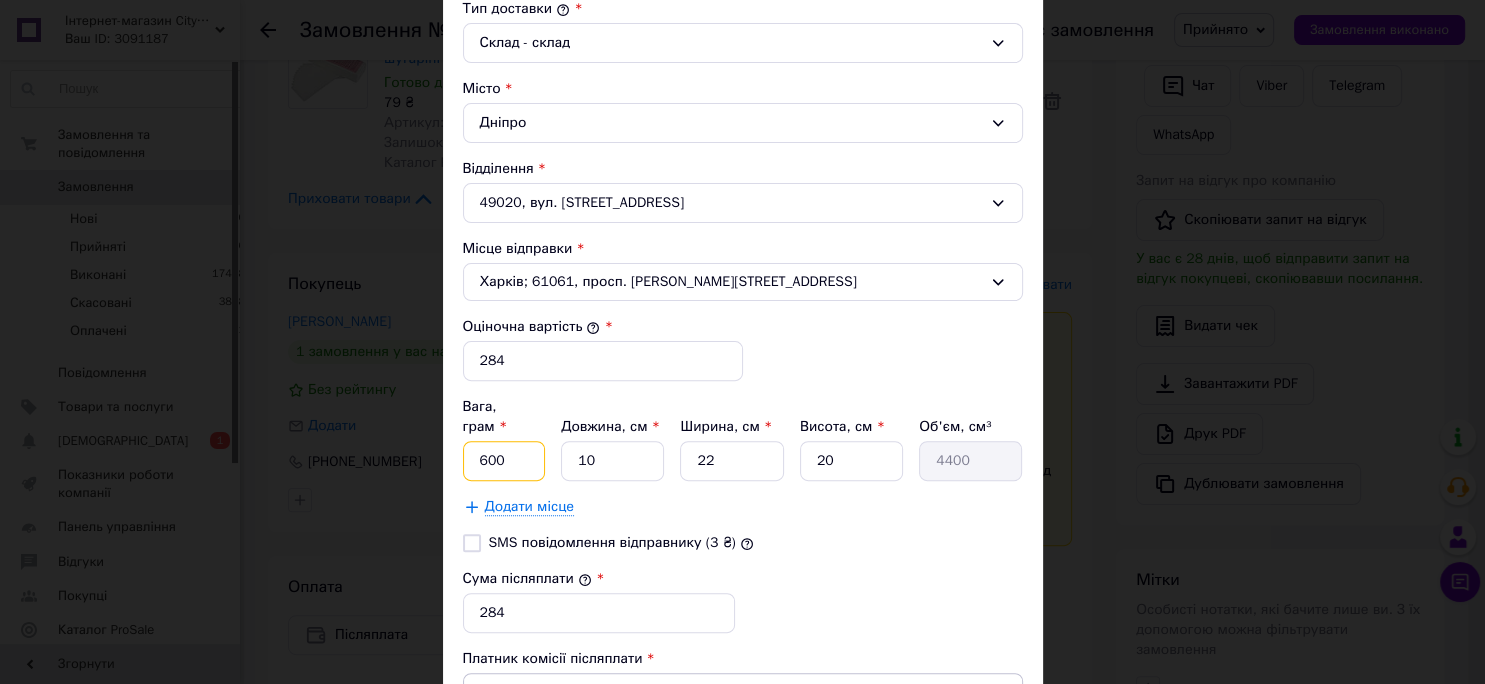 drag, startPoint x: 497, startPoint y: 444, endPoint x: 432, endPoint y: 444, distance: 65 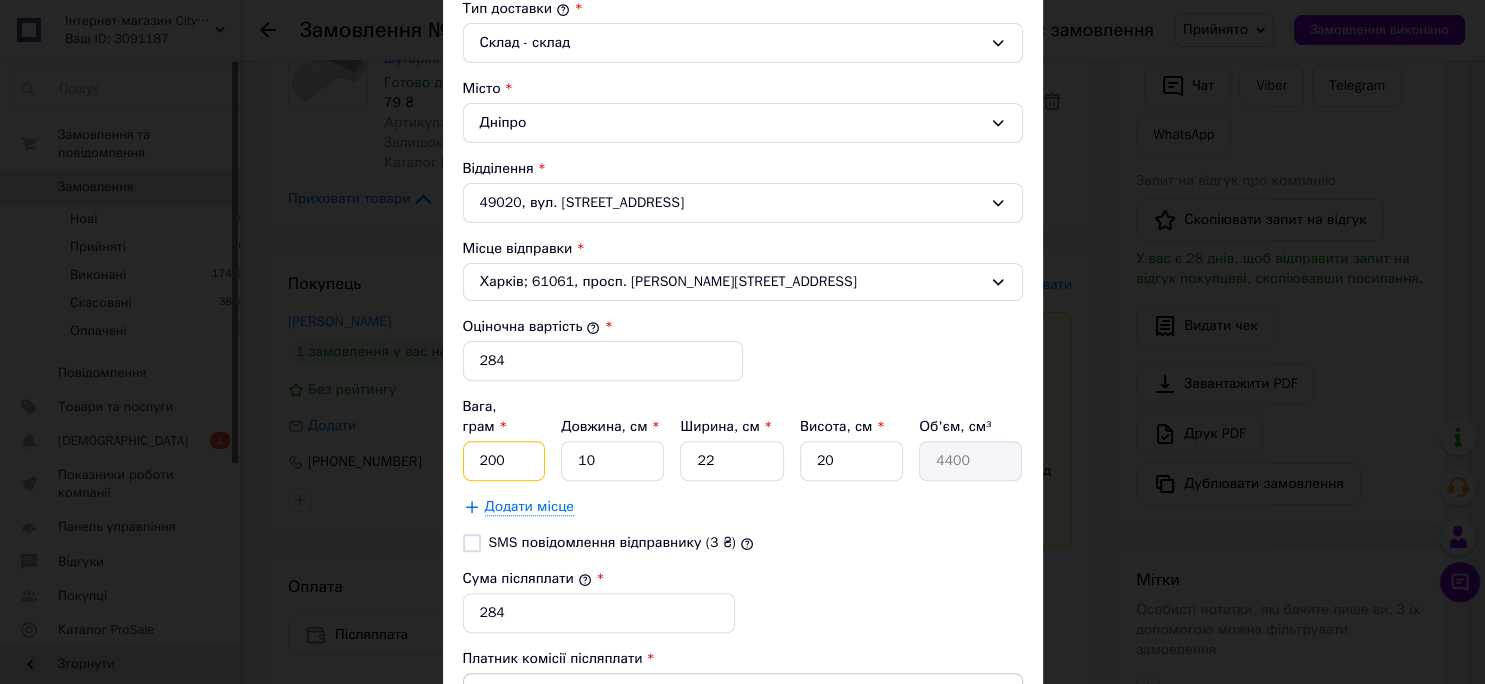 type on "200" 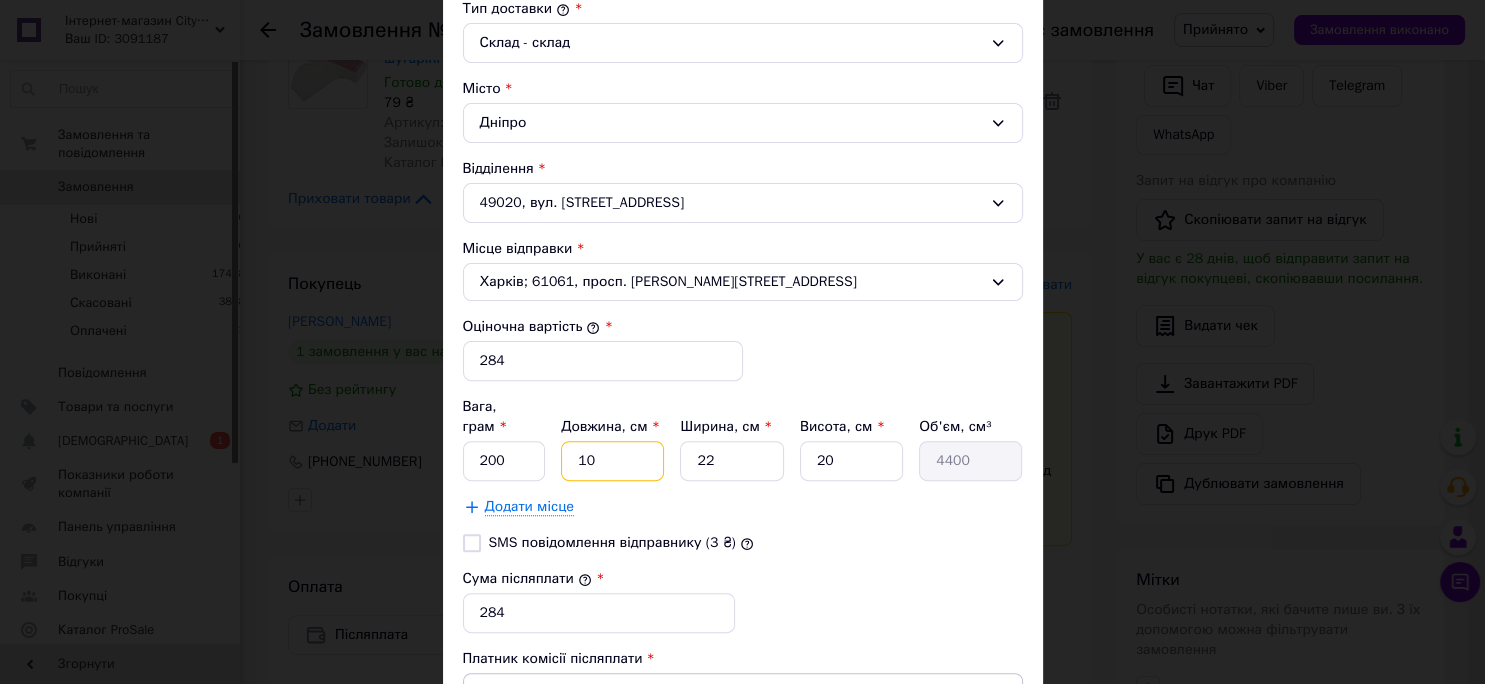drag, startPoint x: 608, startPoint y: 432, endPoint x: 530, endPoint y: 417, distance: 79.429214 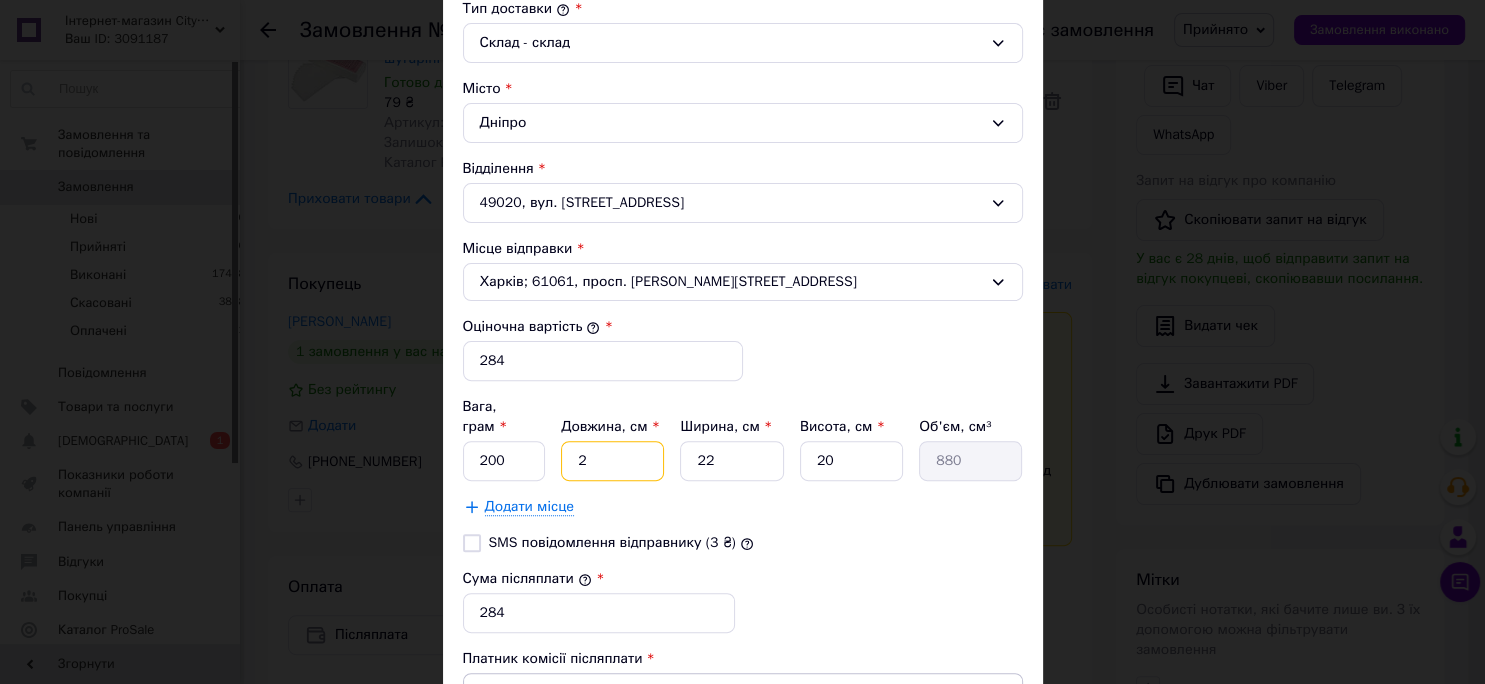 type on "21" 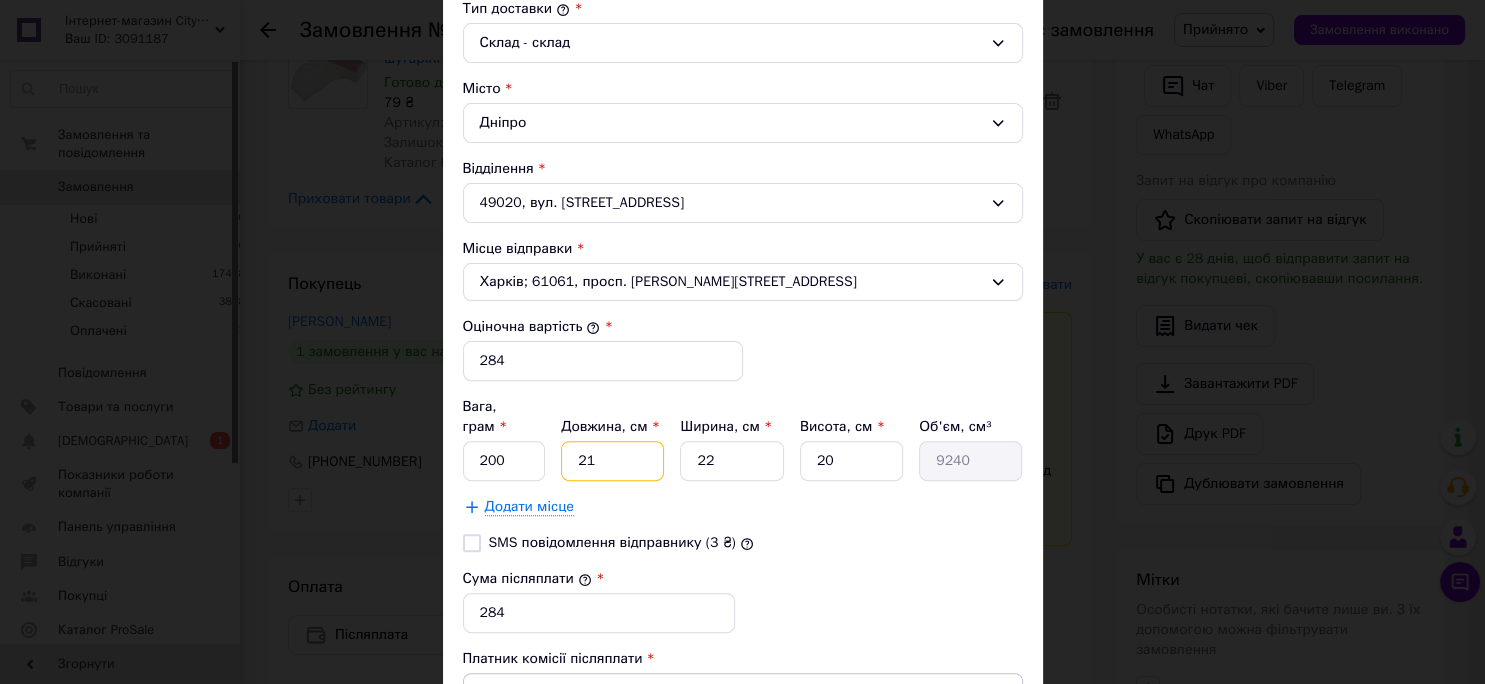 type on "21" 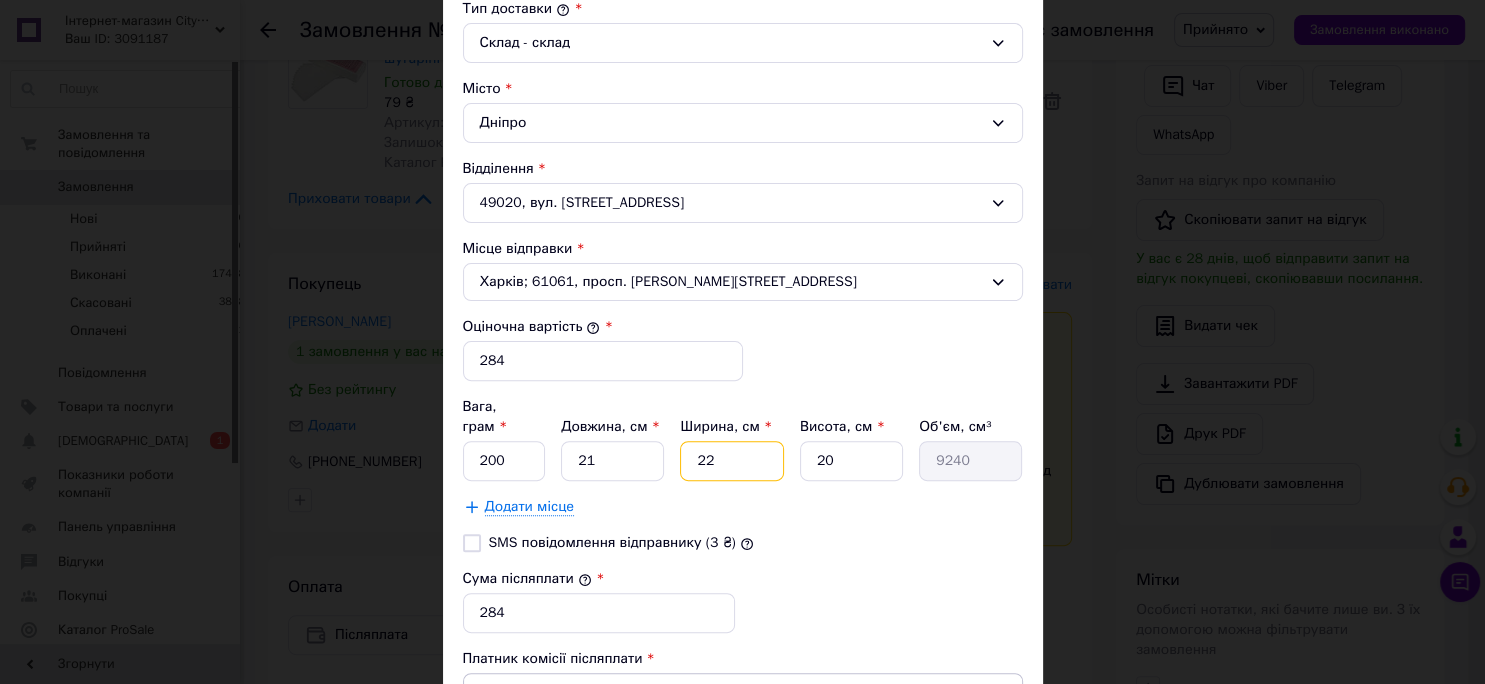 drag, startPoint x: 742, startPoint y: 424, endPoint x: 649, endPoint y: 434, distance: 93.53609 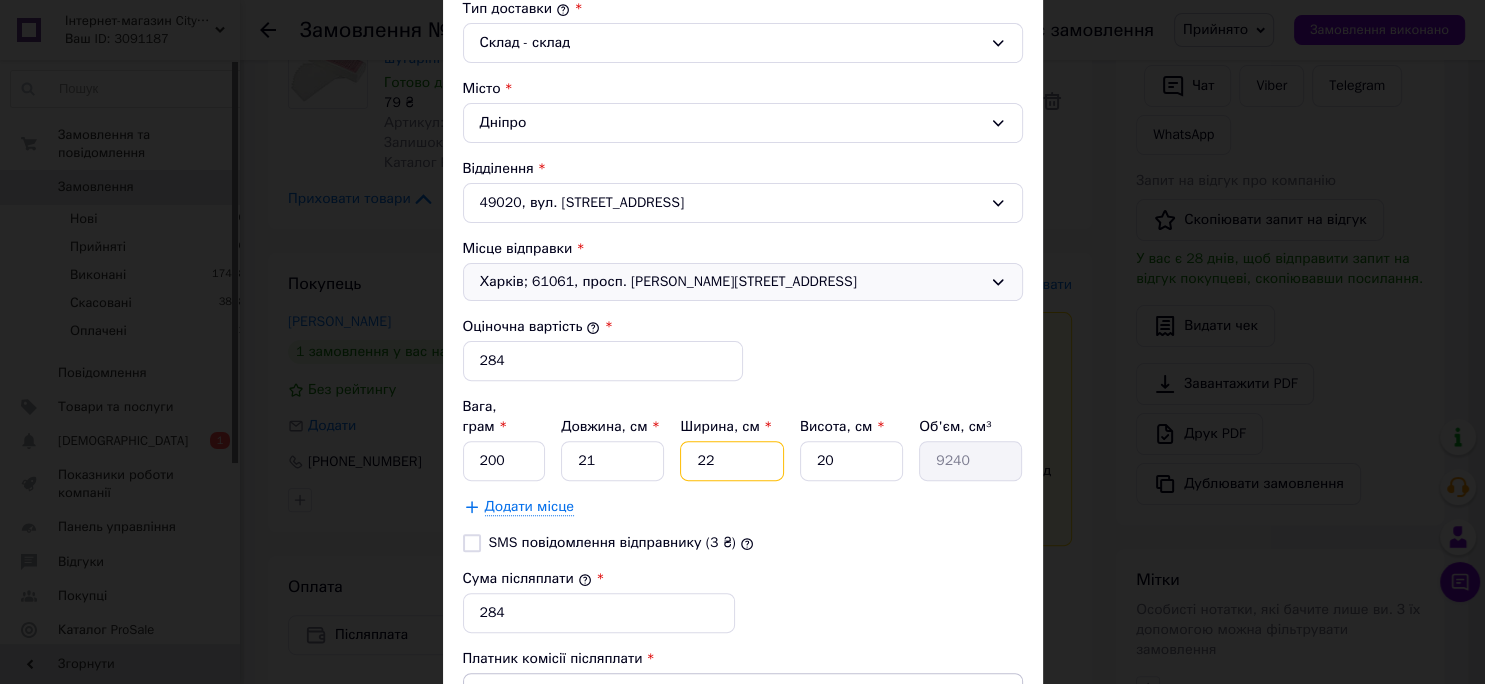 type on "1" 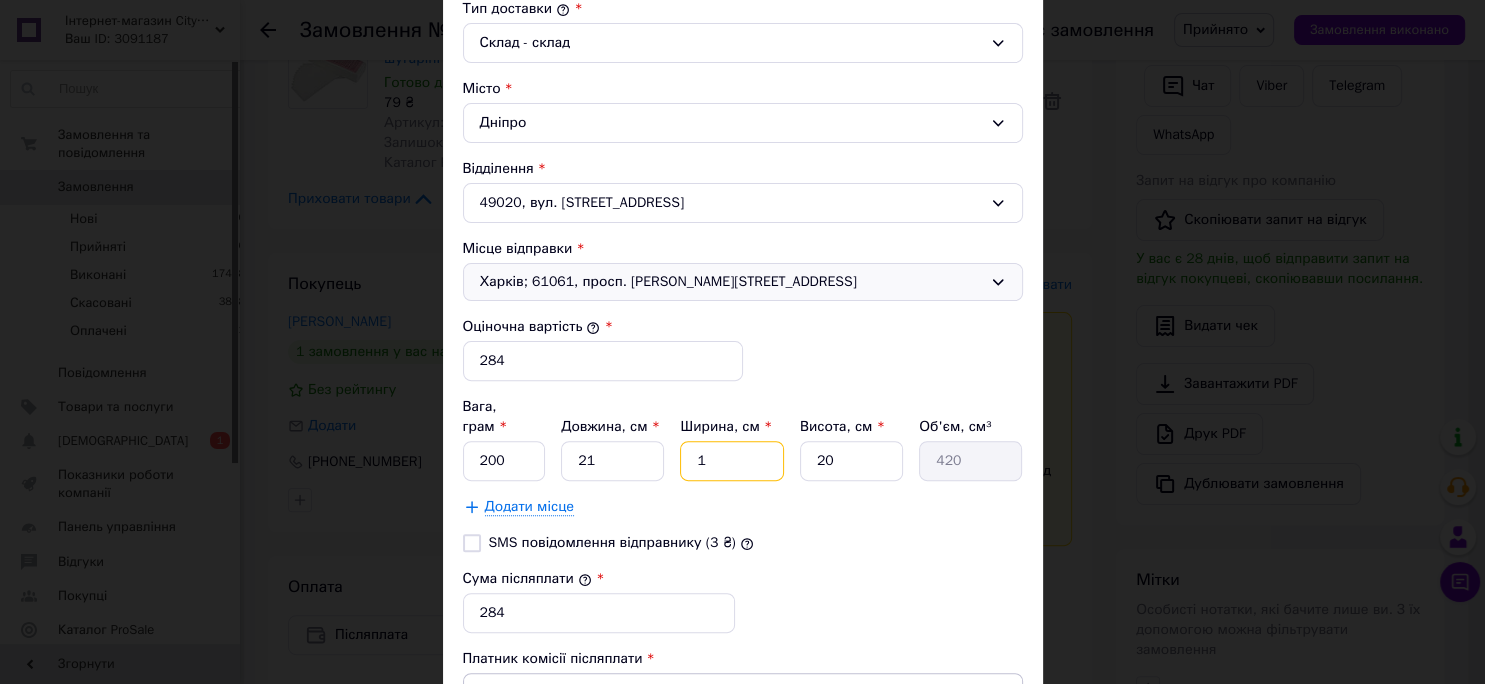 type on "11" 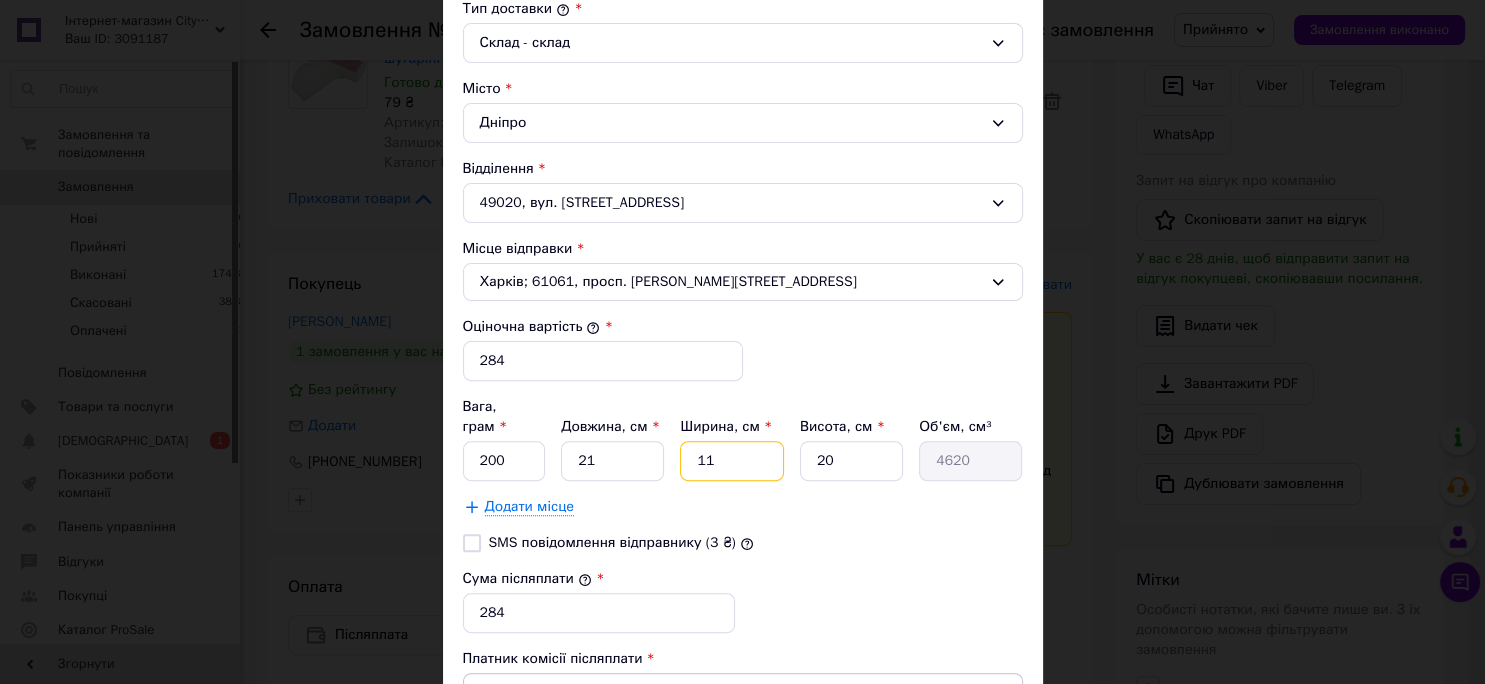 type on "11" 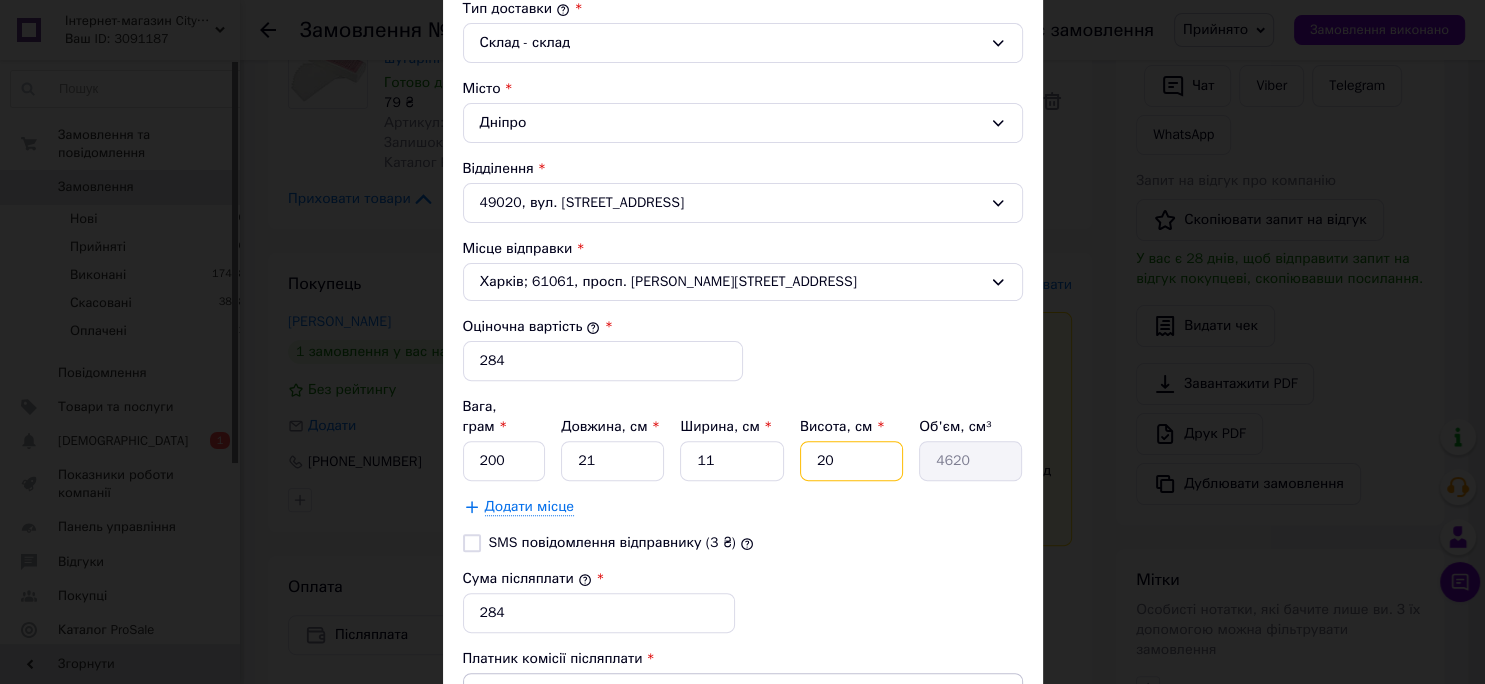 drag, startPoint x: 847, startPoint y: 430, endPoint x: 768, endPoint y: 421, distance: 79.51101 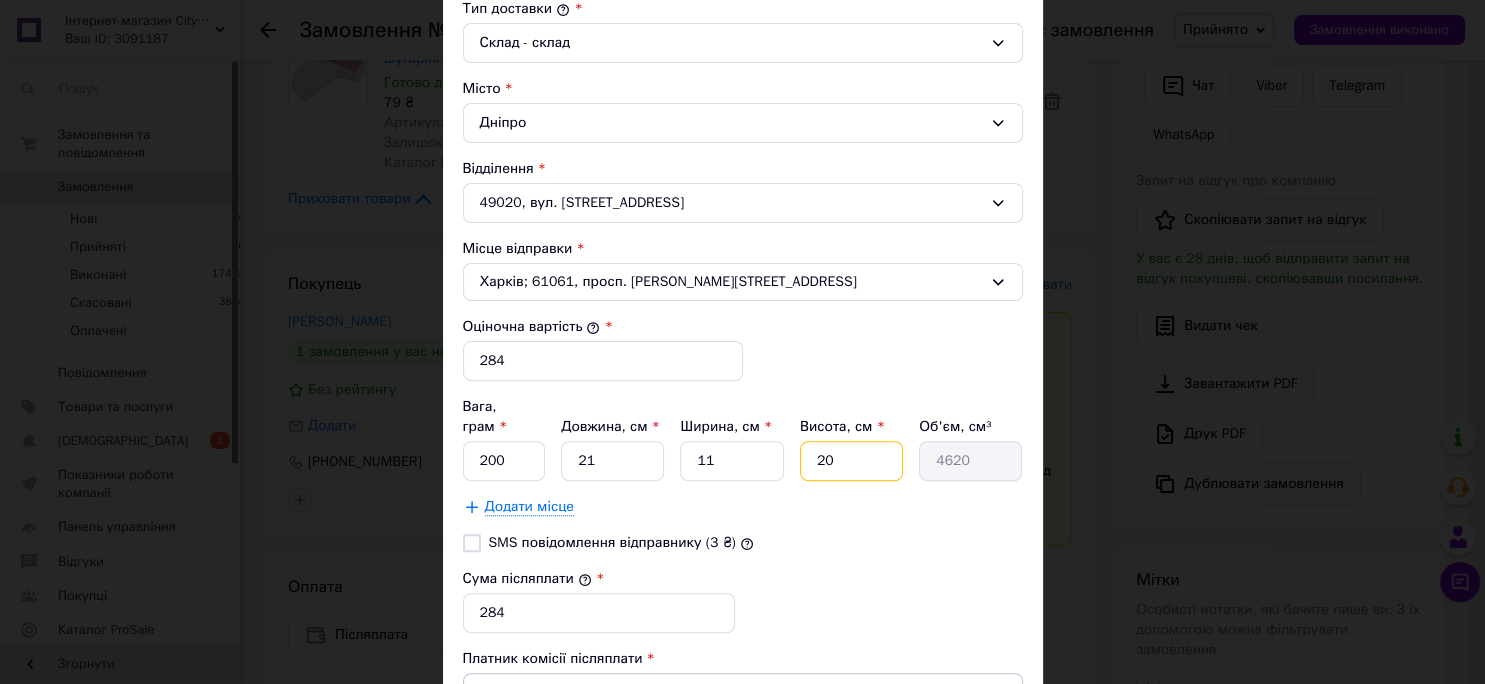 type on "8" 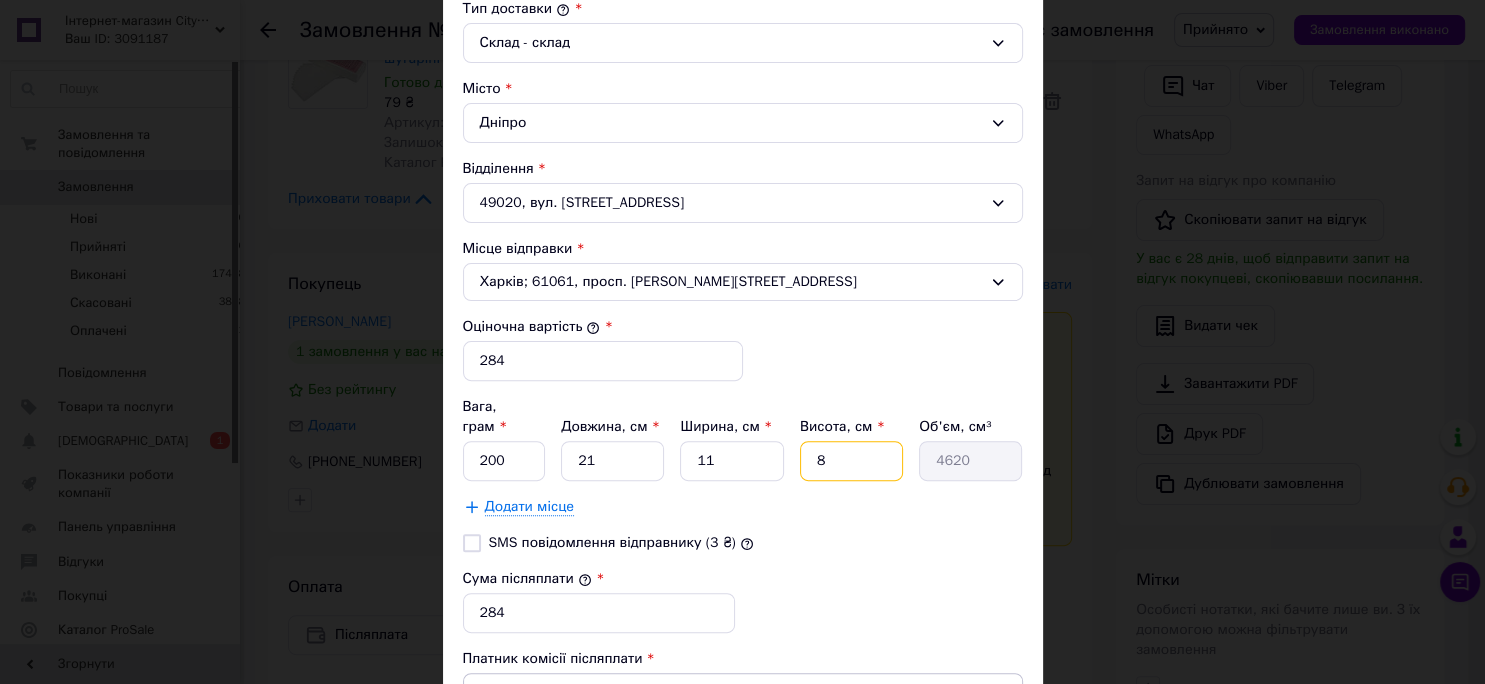 type on "1848" 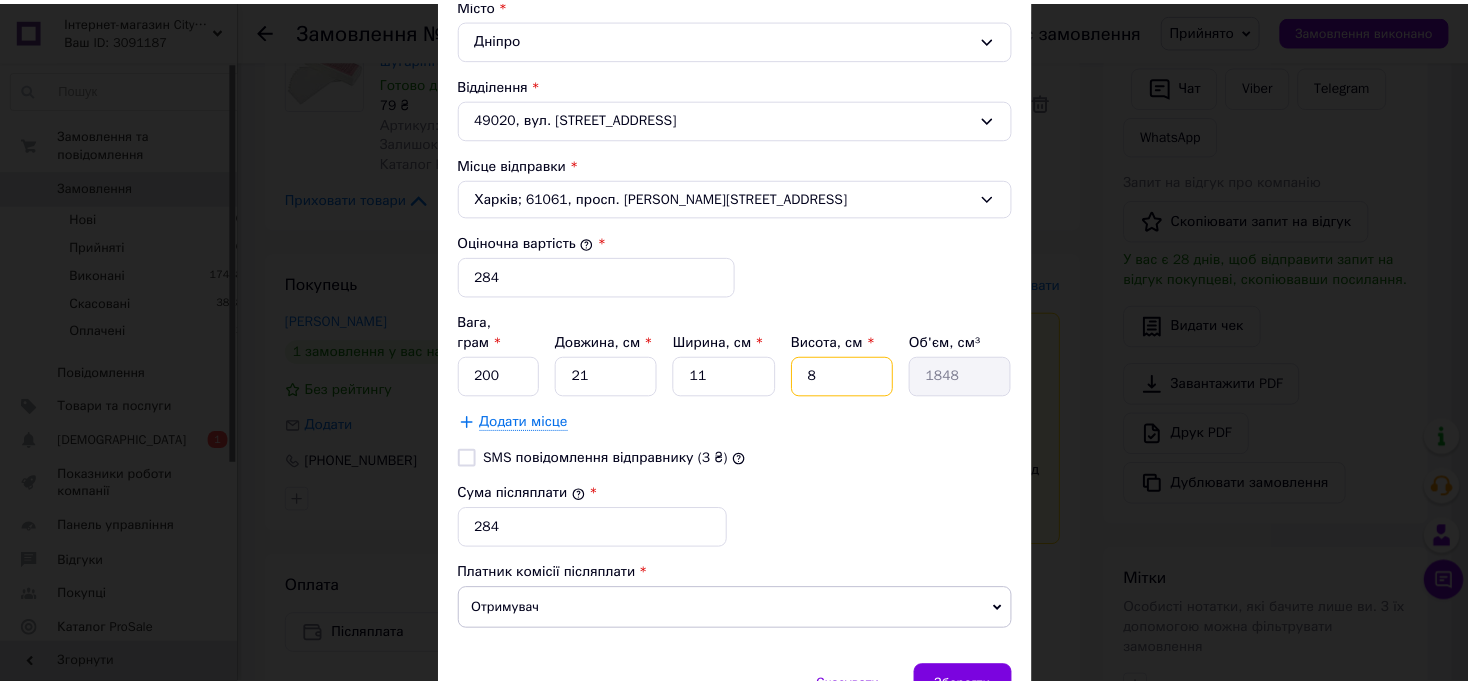 scroll, scrollTop: 723, scrollLeft: 0, axis: vertical 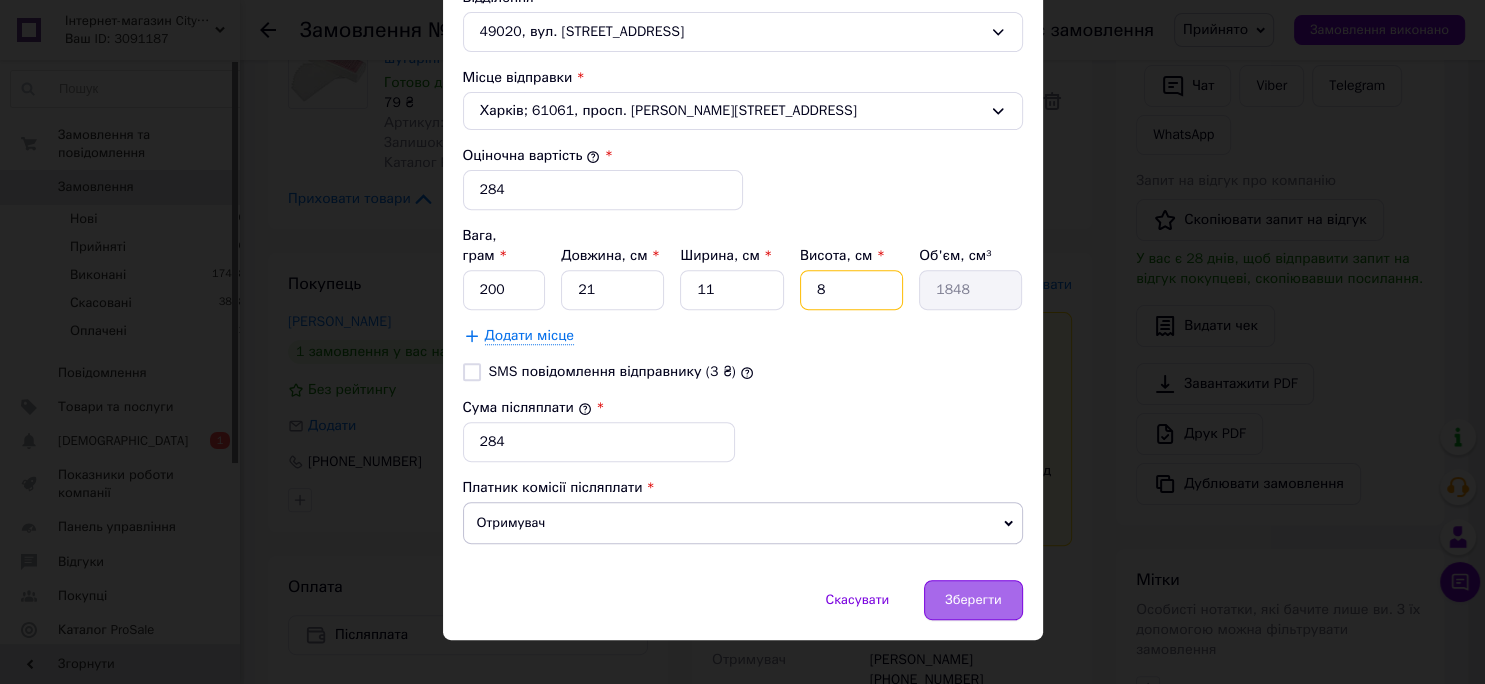 type on "8" 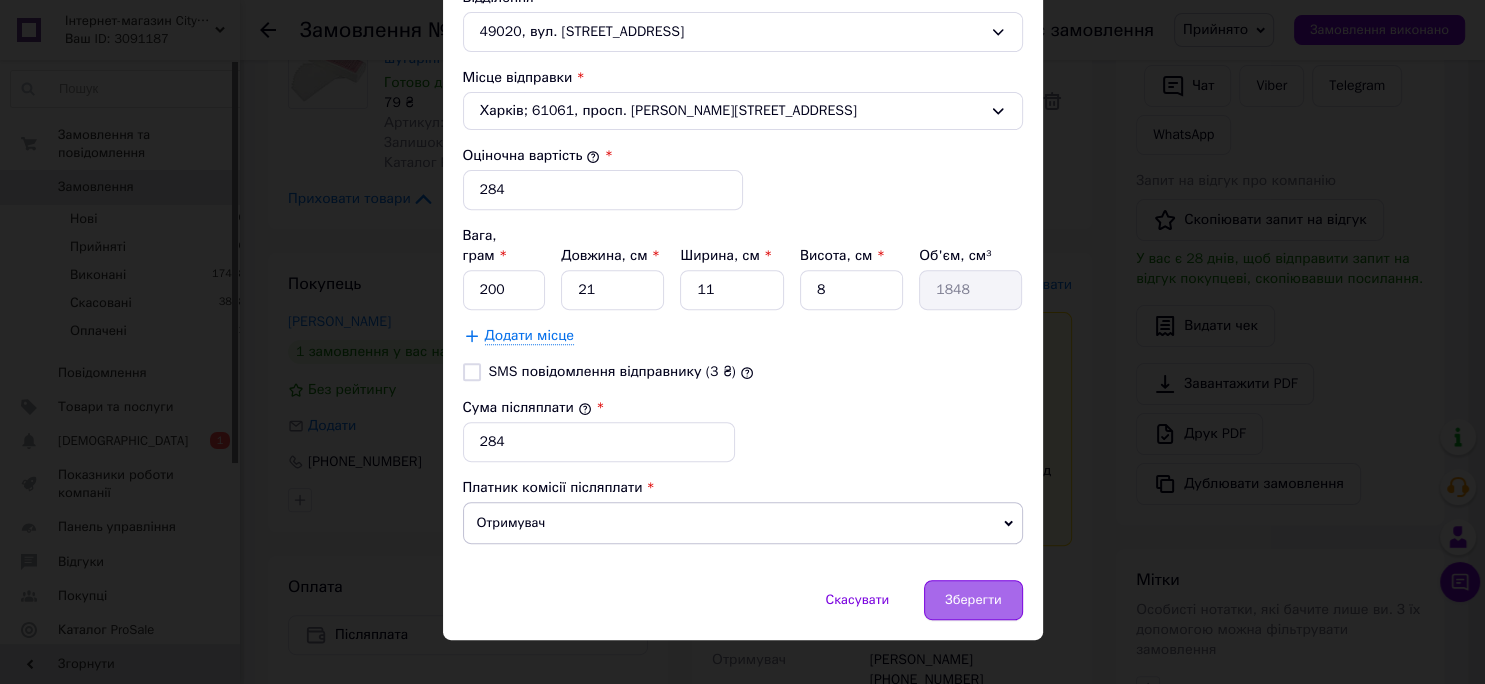 click on "Зберегти" at bounding box center [973, 600] 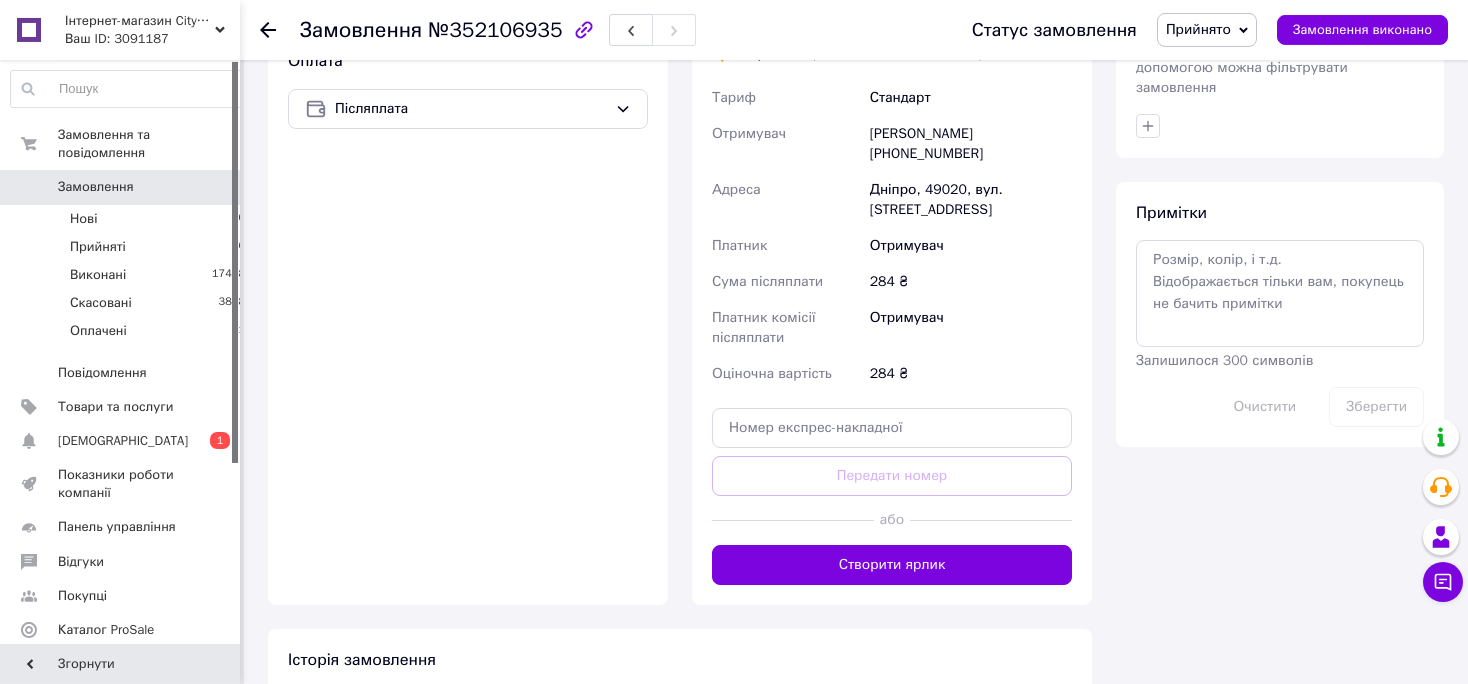 scroll, scrollTop: 950, scrollLeft: 0, axis: vertical 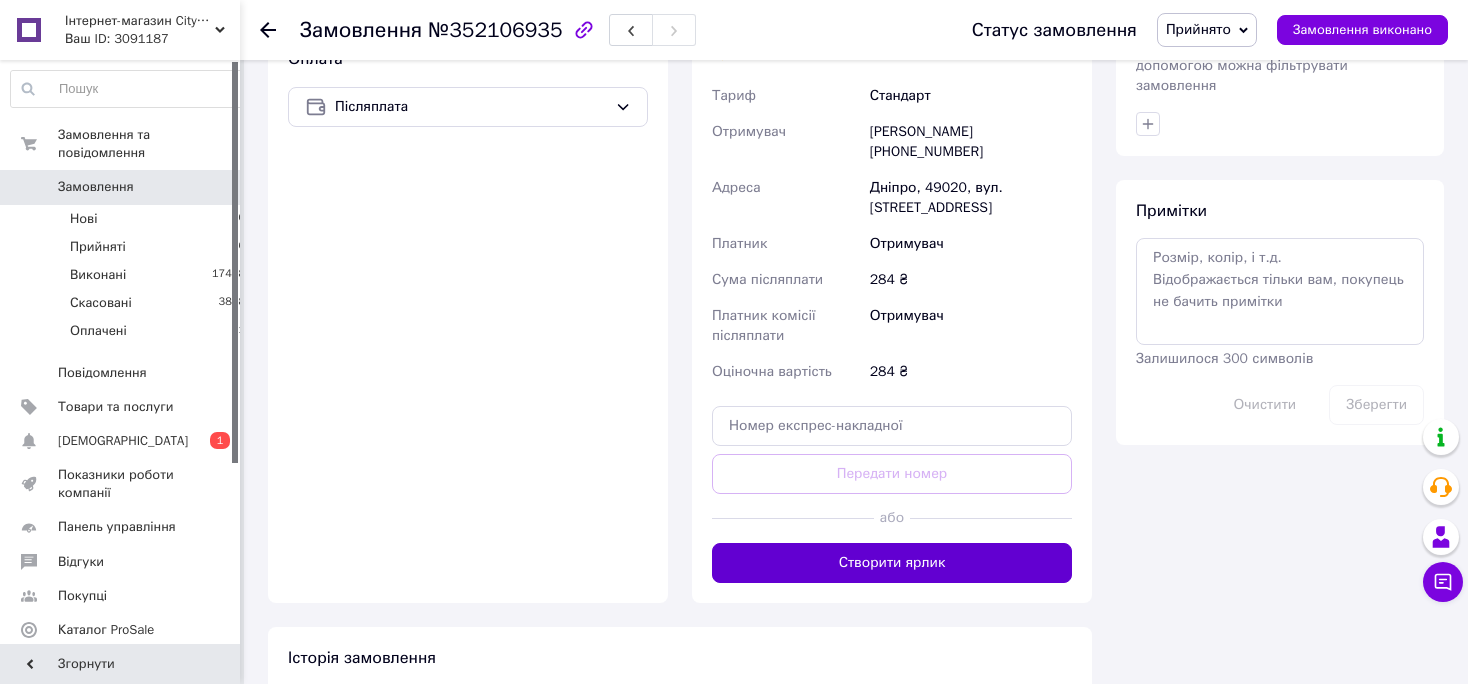 click on "Створити ярлик" at bounding box center (892, 563) 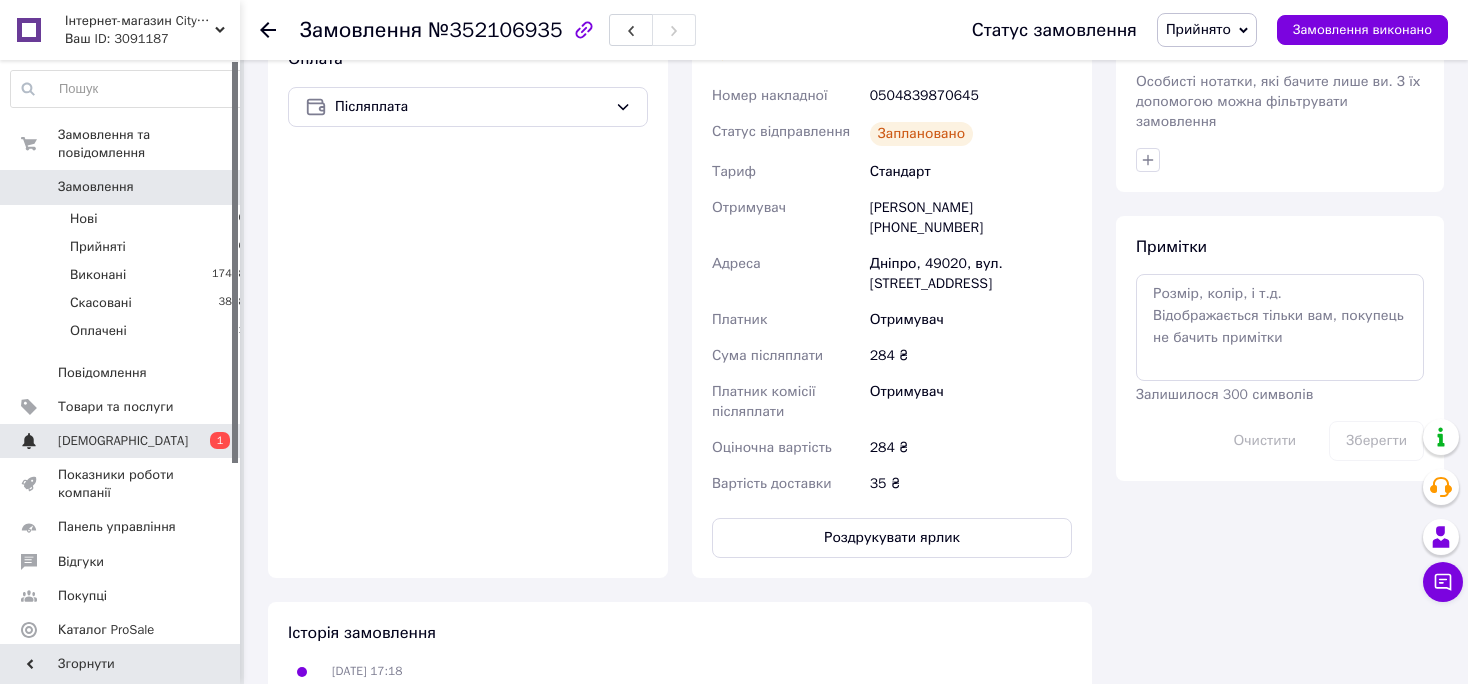 click on "[DEMOGRAPHIC_DATA]" at bounding box center [123, 441] 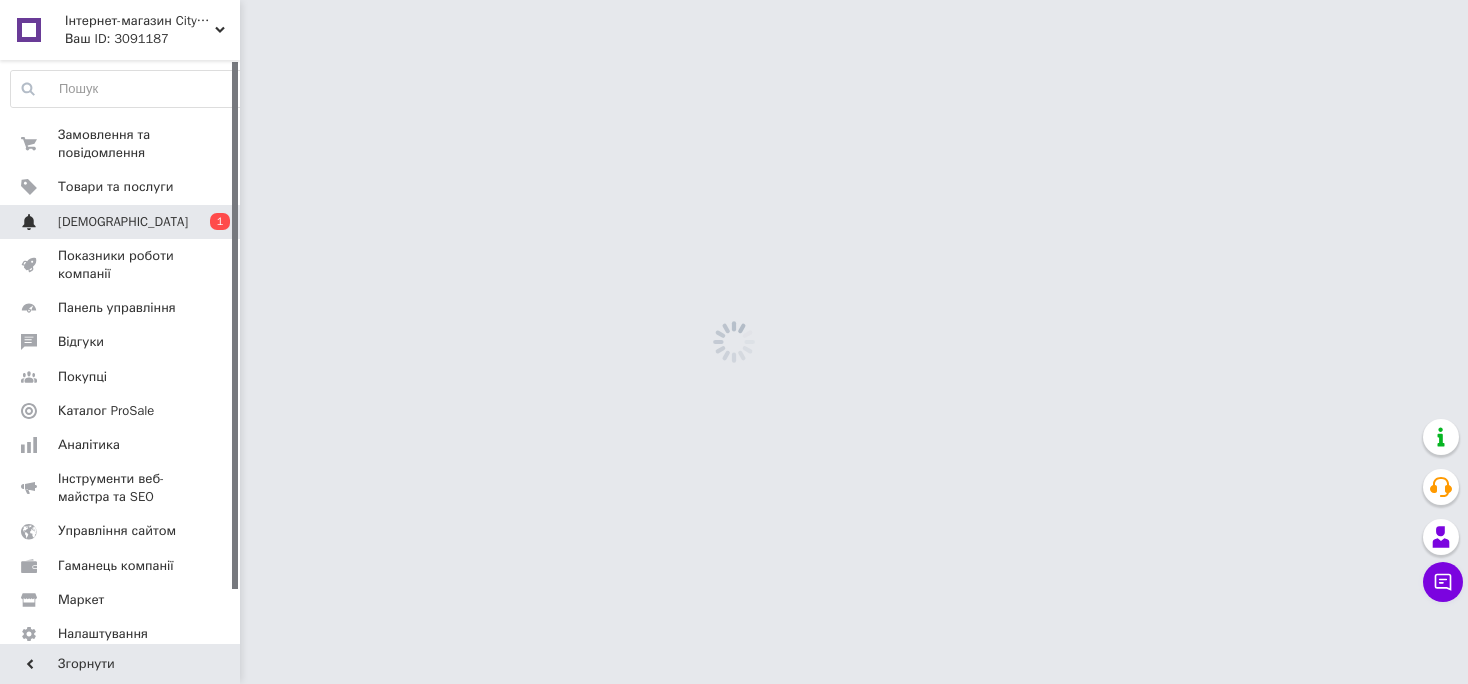 scroll, scrollTop: 0, scrollLeft: 0, axis: both 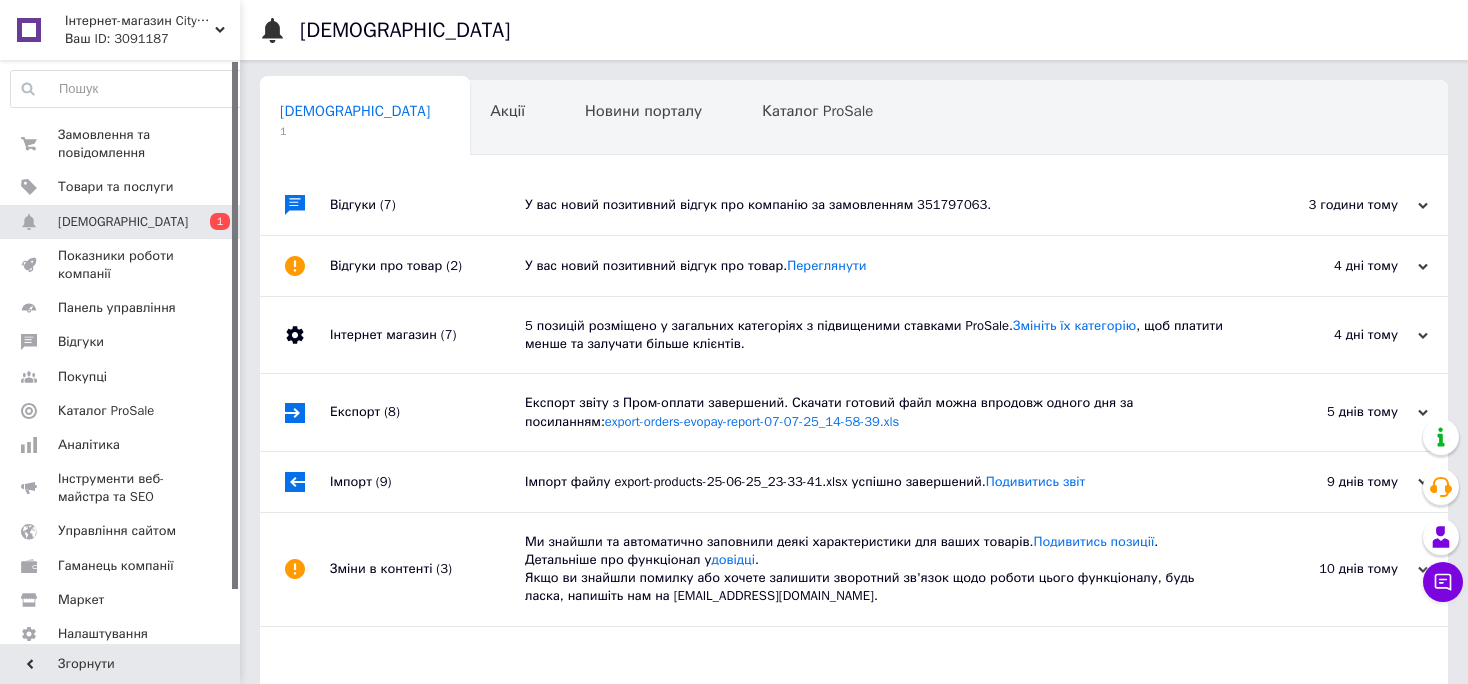 click on "У вас новий позитивний відгук про компанію за замовленням 351797063." at bounding box center [876, 205] 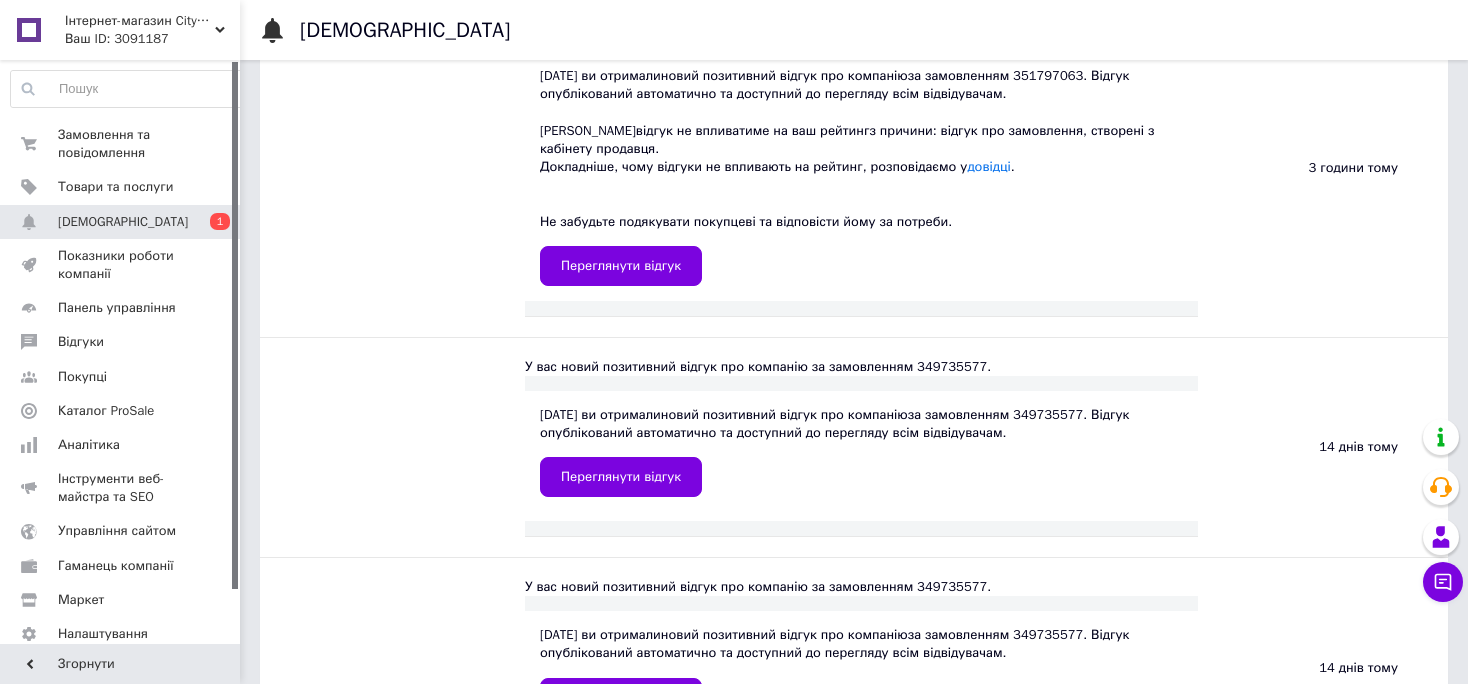 scroll, scrollTop: 105, scrollLeft: 0, axis: vertical 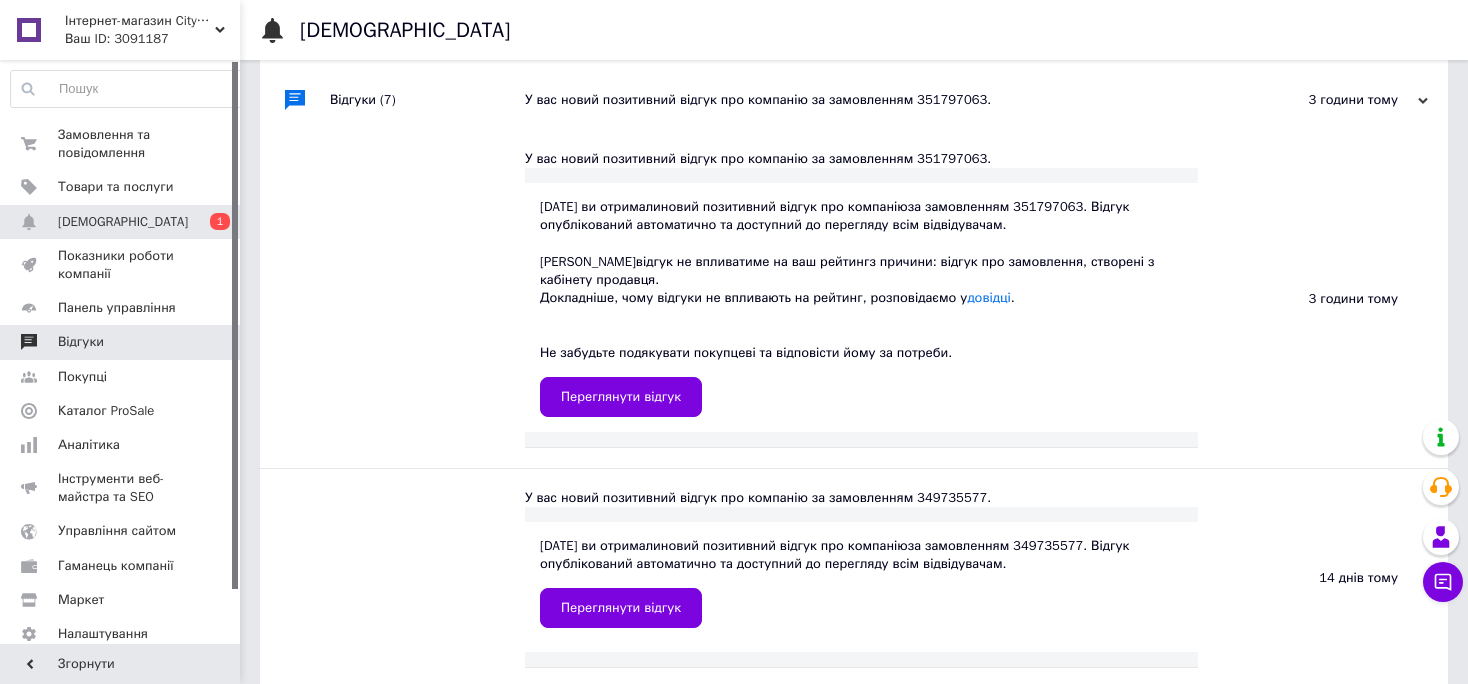 click on "Відгуки" at bounding box center (81, 342) 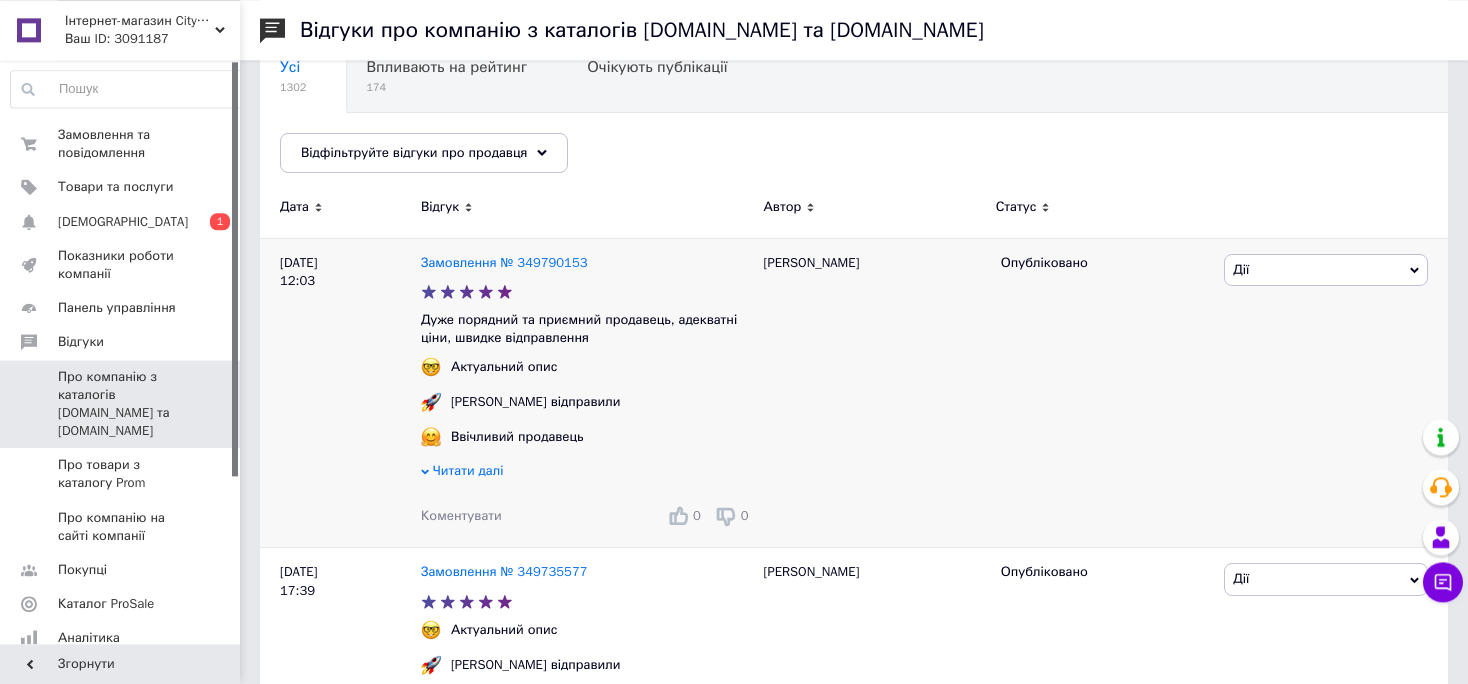 scroll, scrollTop: 211, scrollLeft: 0, axis: vertical 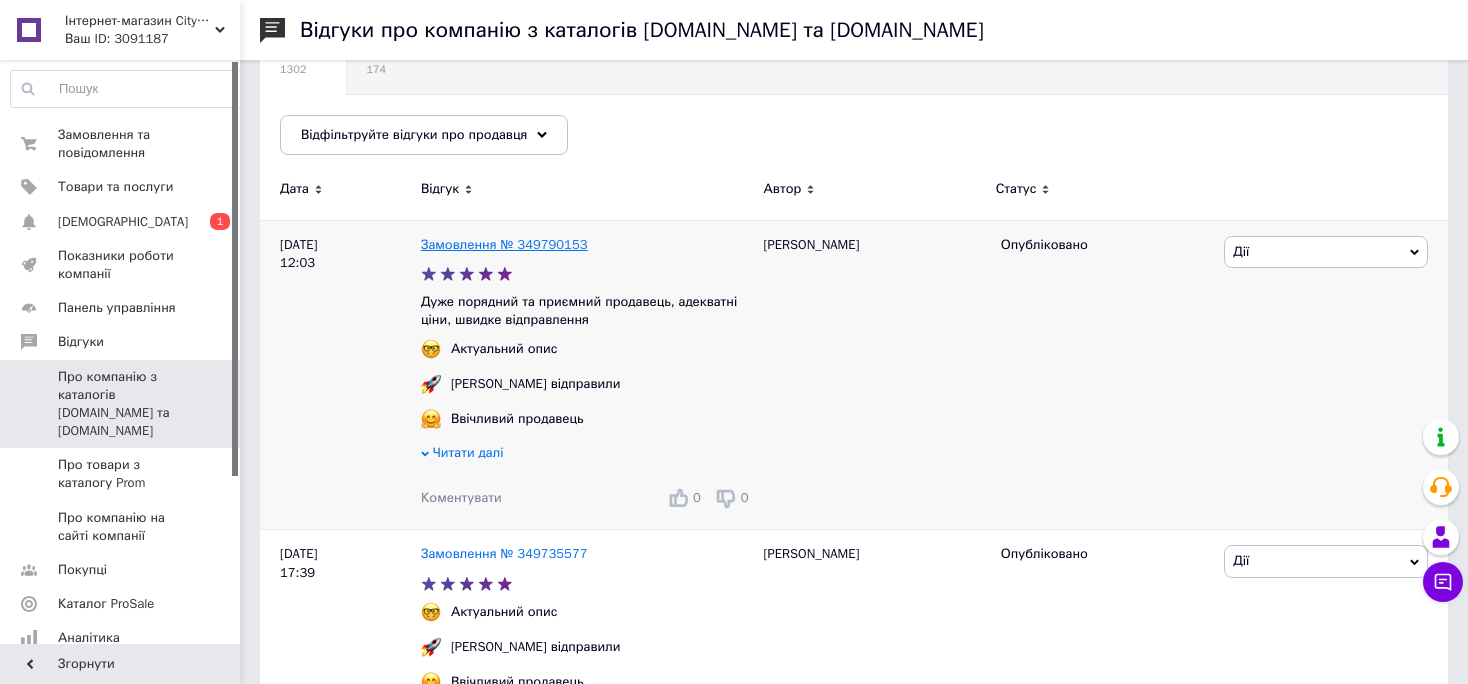 click on "Замовлення № 349790153" at bounding box center [504, 244] 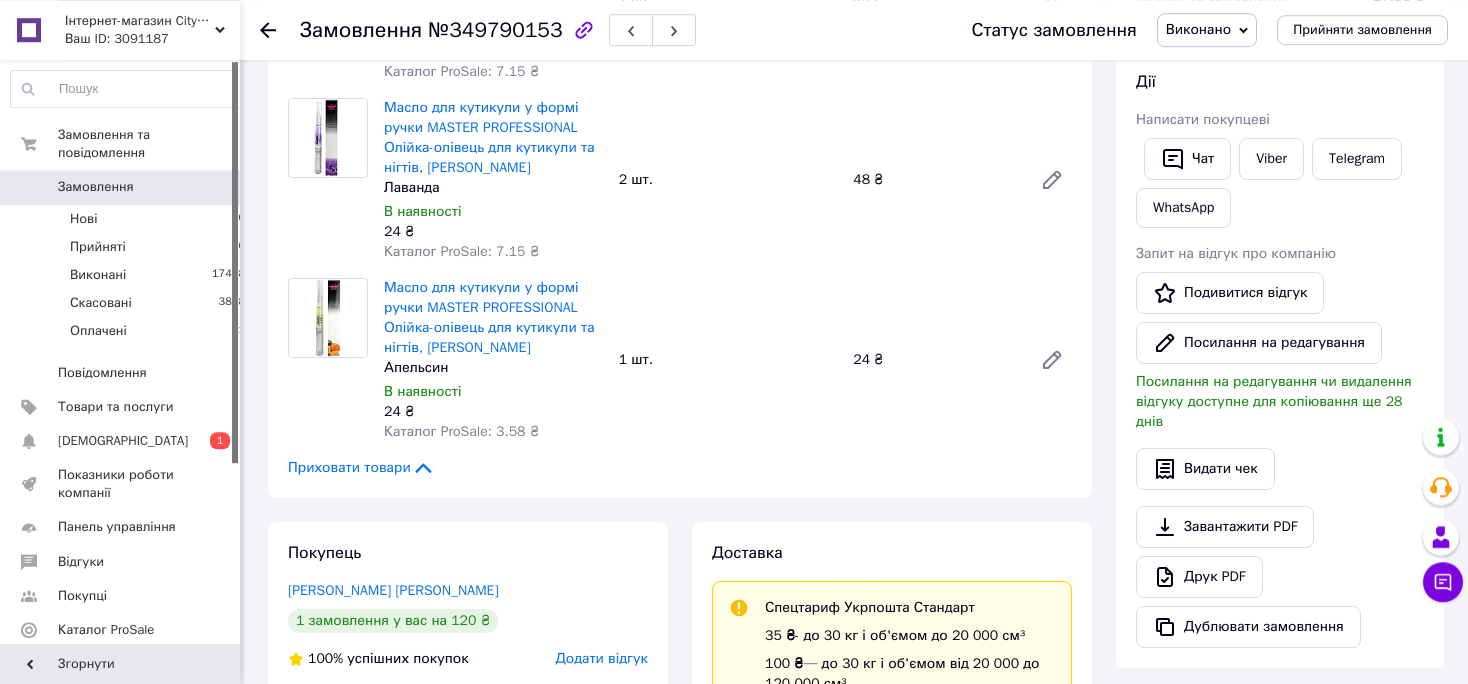 scroll, scrollTop: 0, scrollLeft: 0, axis: both 